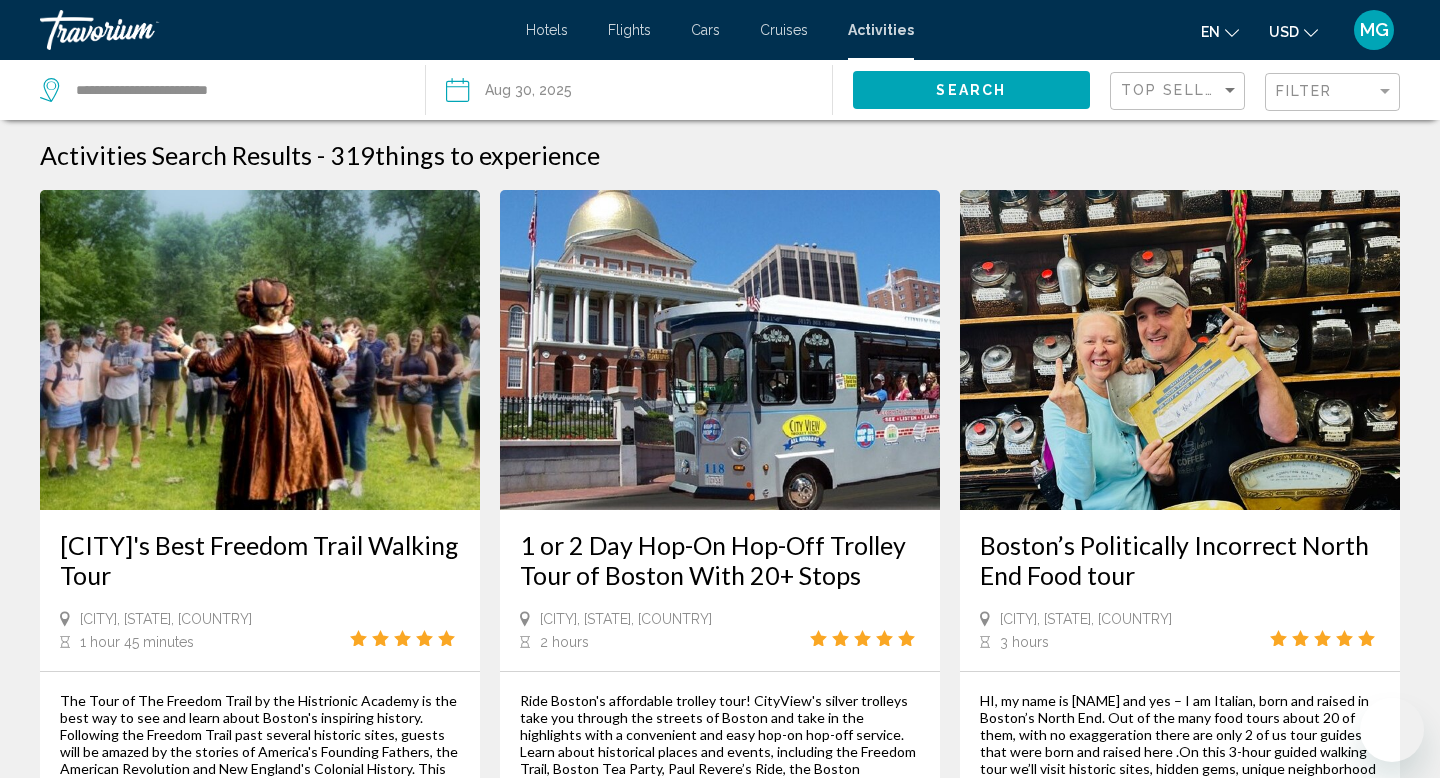 scroll, scrollTop: 1225, scrollLeft: 0, axis: vertical 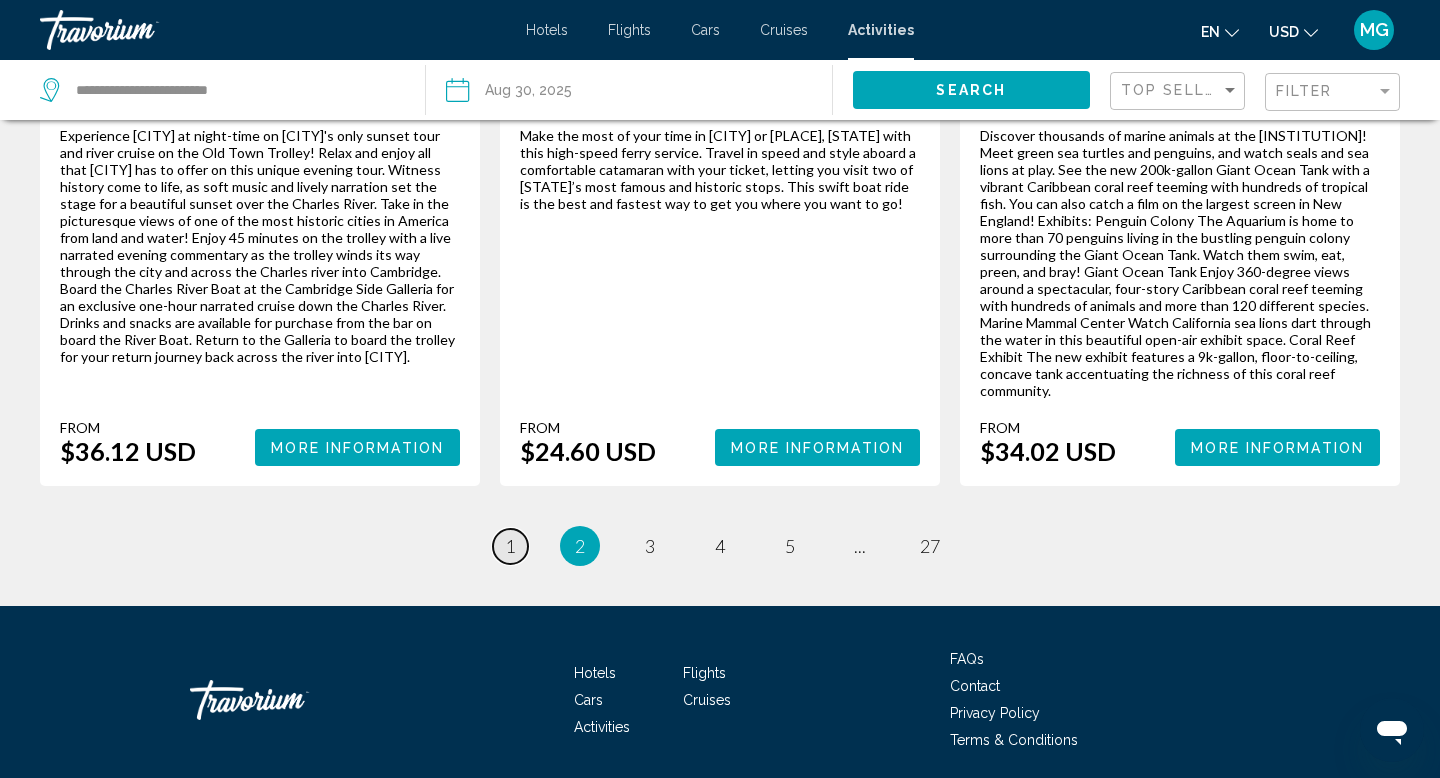 click on "page  1" at bounding box center [510, 546] 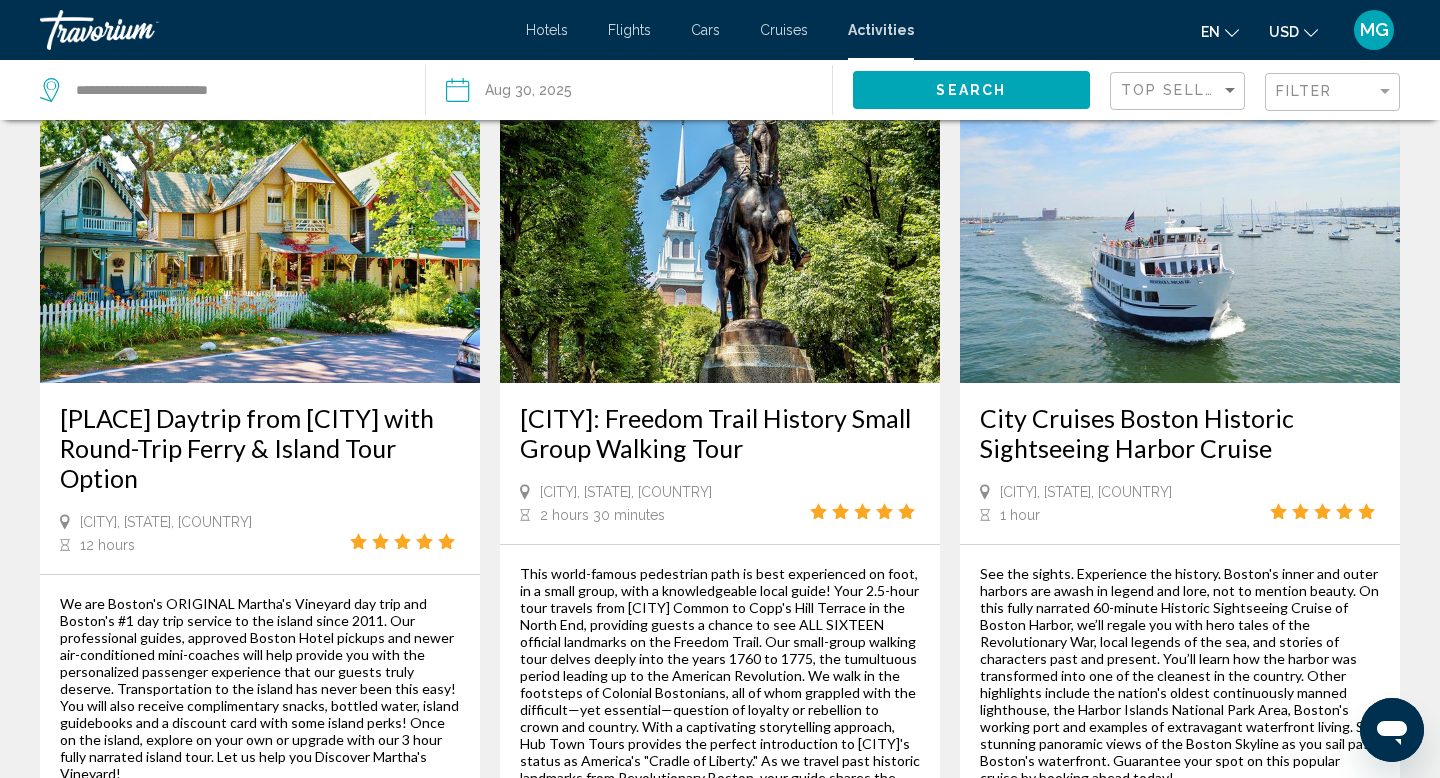 scroll, scrollTop: 0, scrollLeft: 0, axis: both 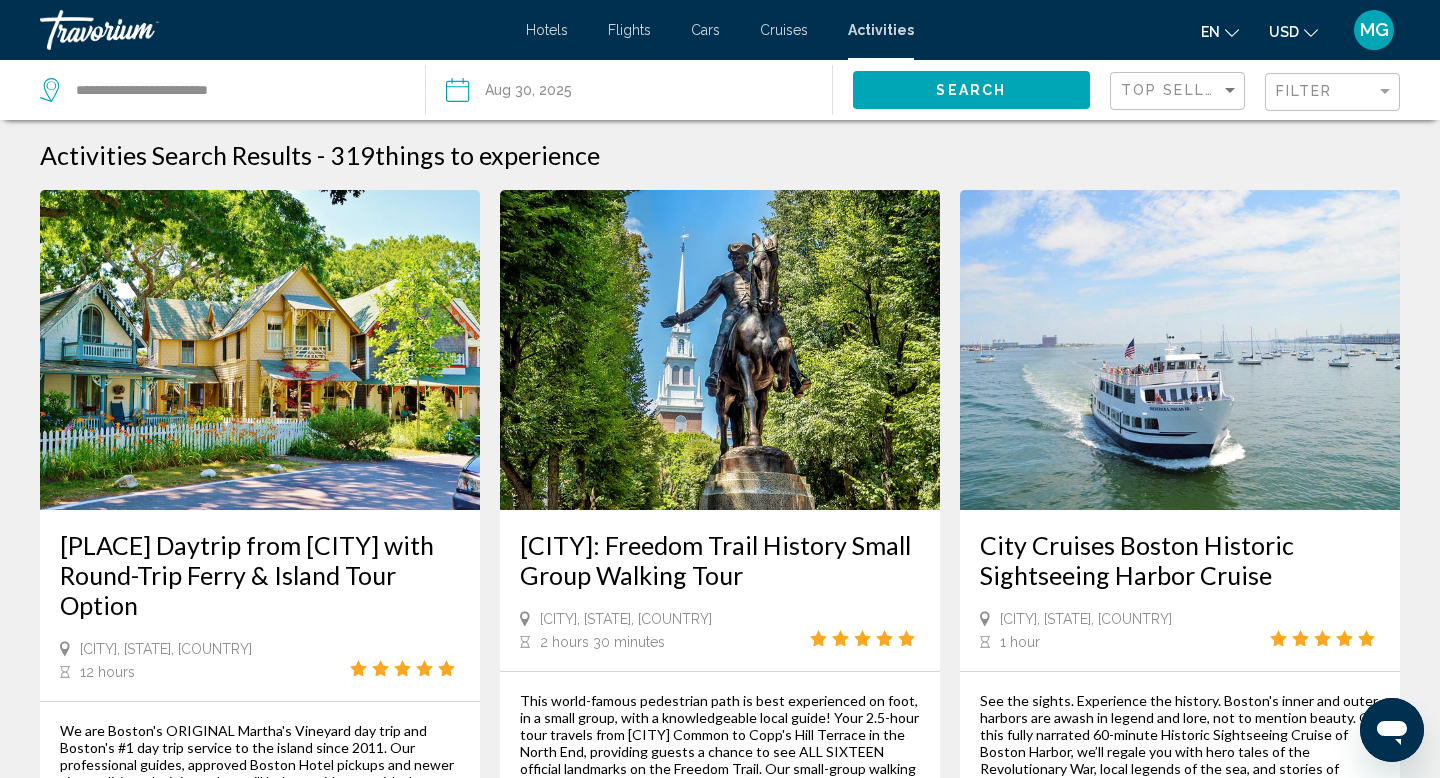 click at bounding box center [541, 93] 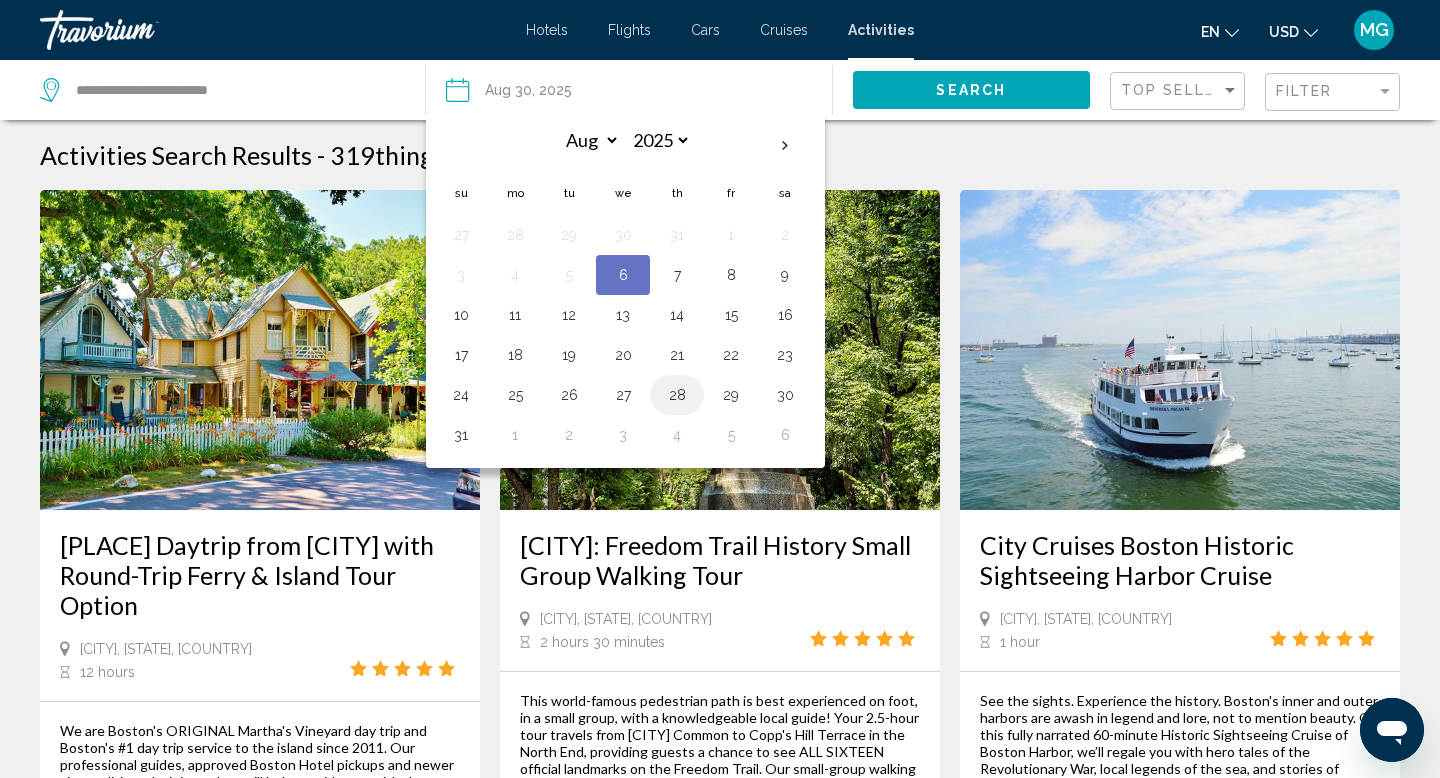 click on "28" at bounding box center [677, 395] 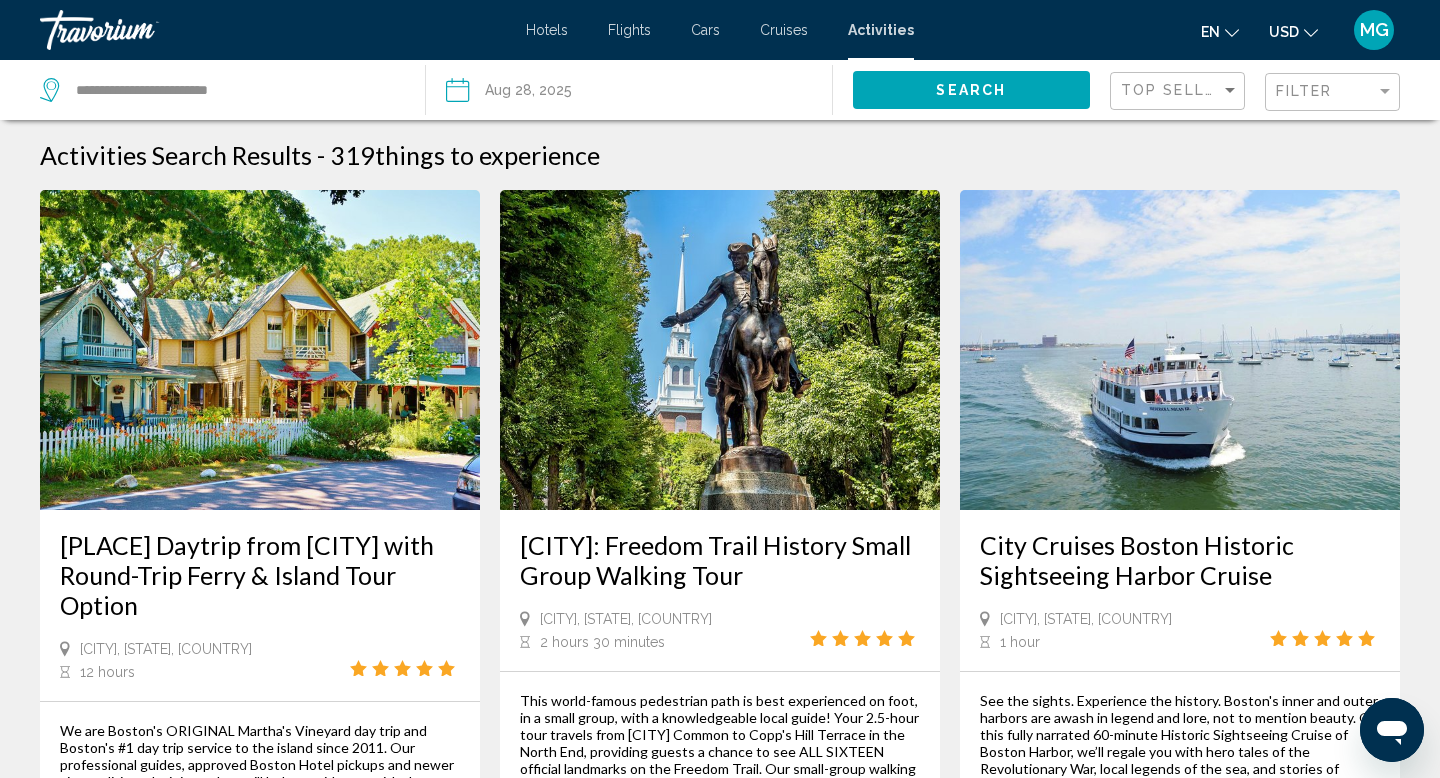 click on "Search" 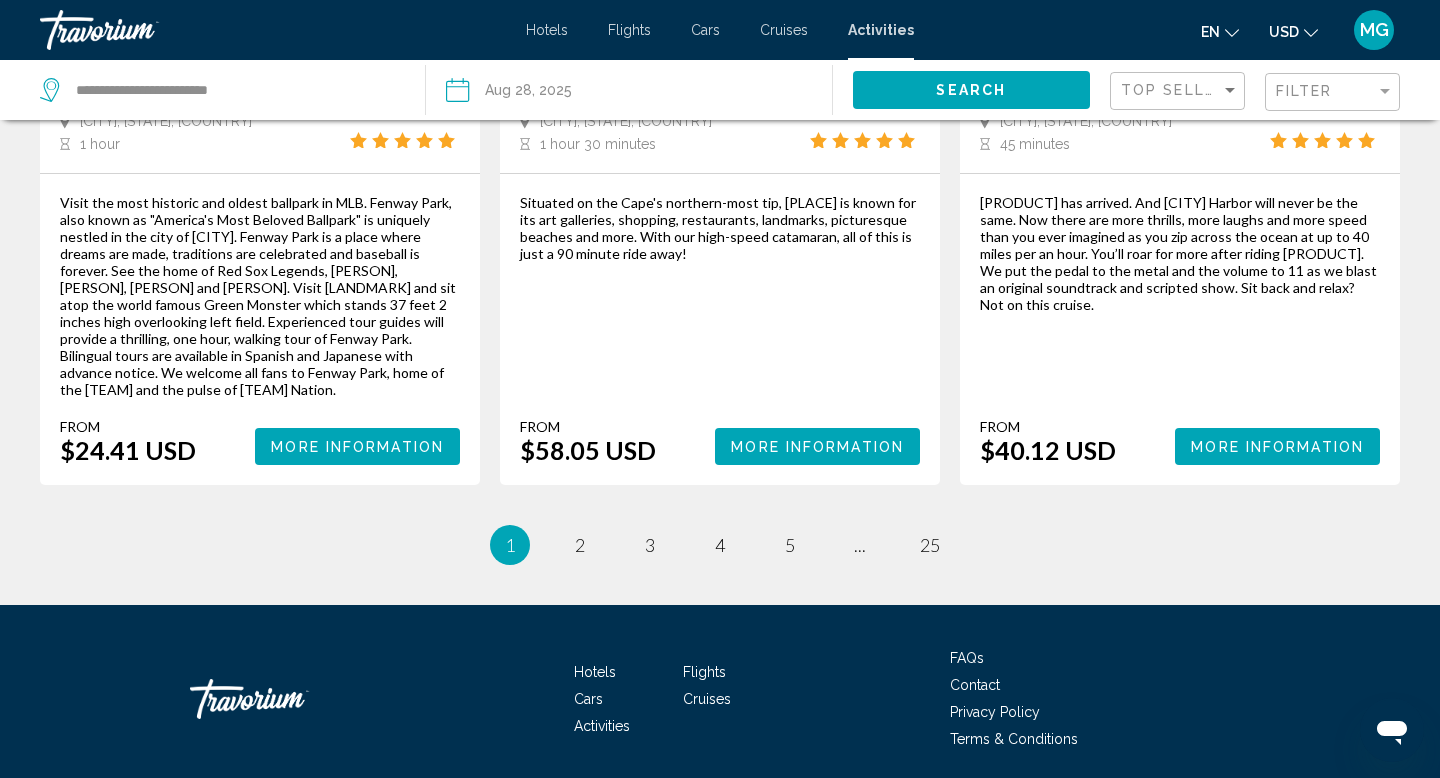 scroll, scrollTop: 3213, scrollLeft: 0, axis: vertical 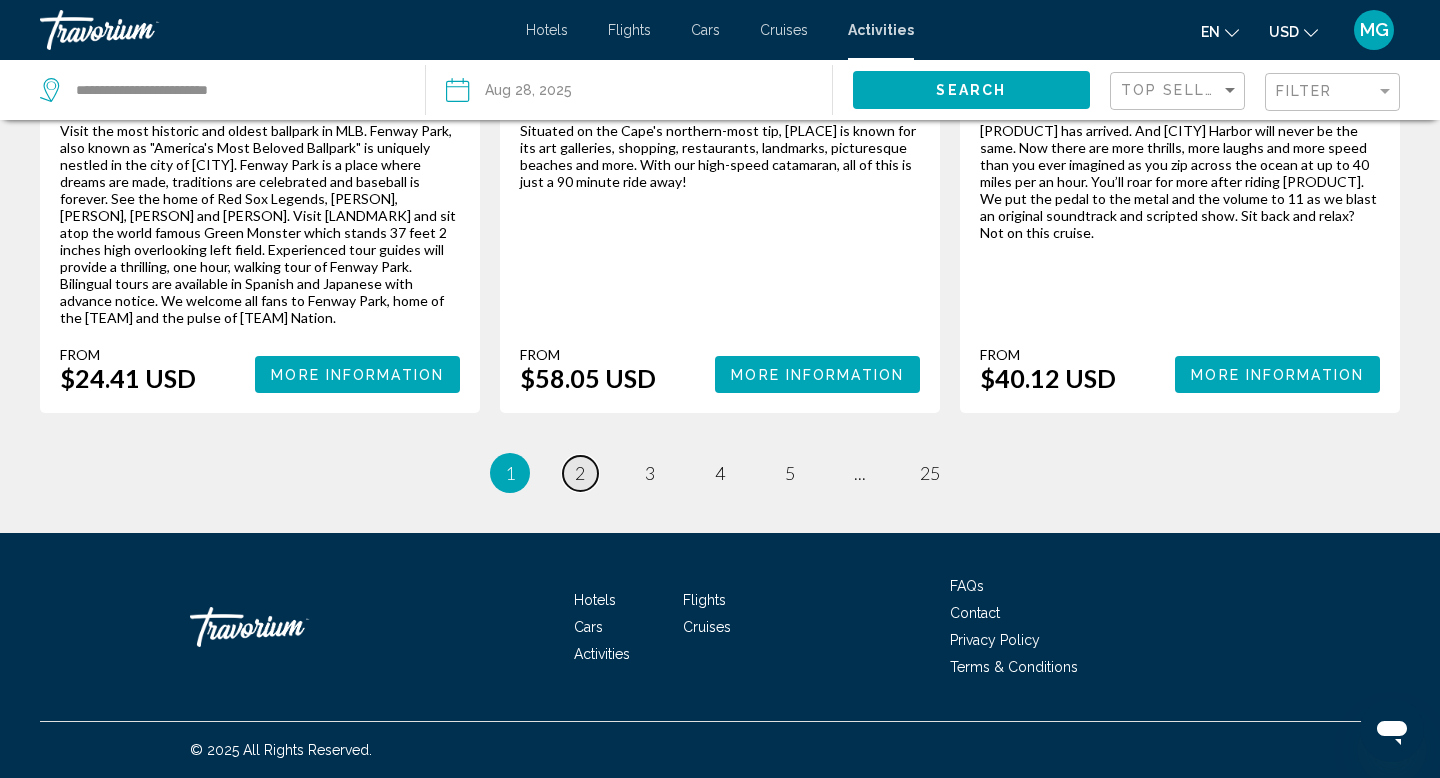 click on "2" at bounding box center (580, 473) 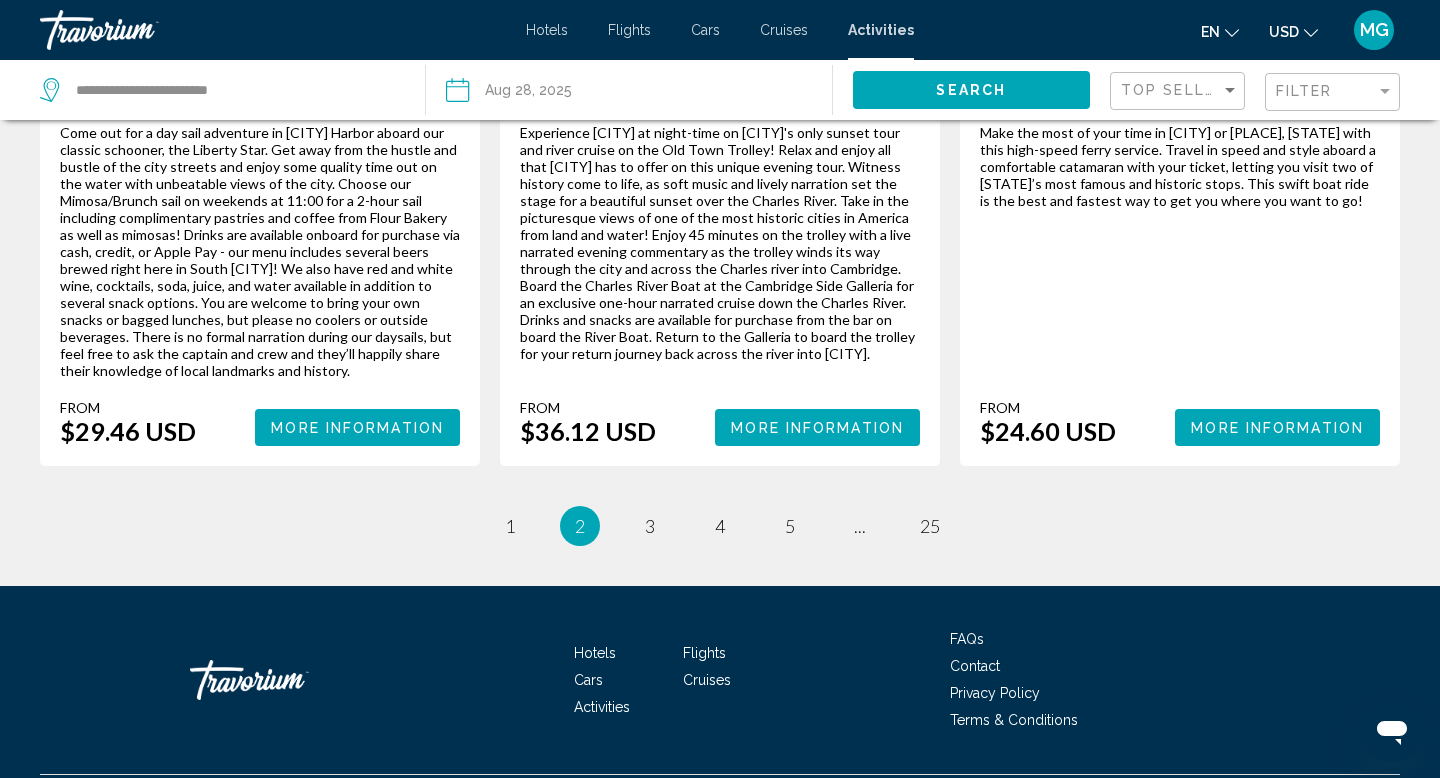 scroll, scrollTop: 3177, scrollLeft: 0, axis: vertical 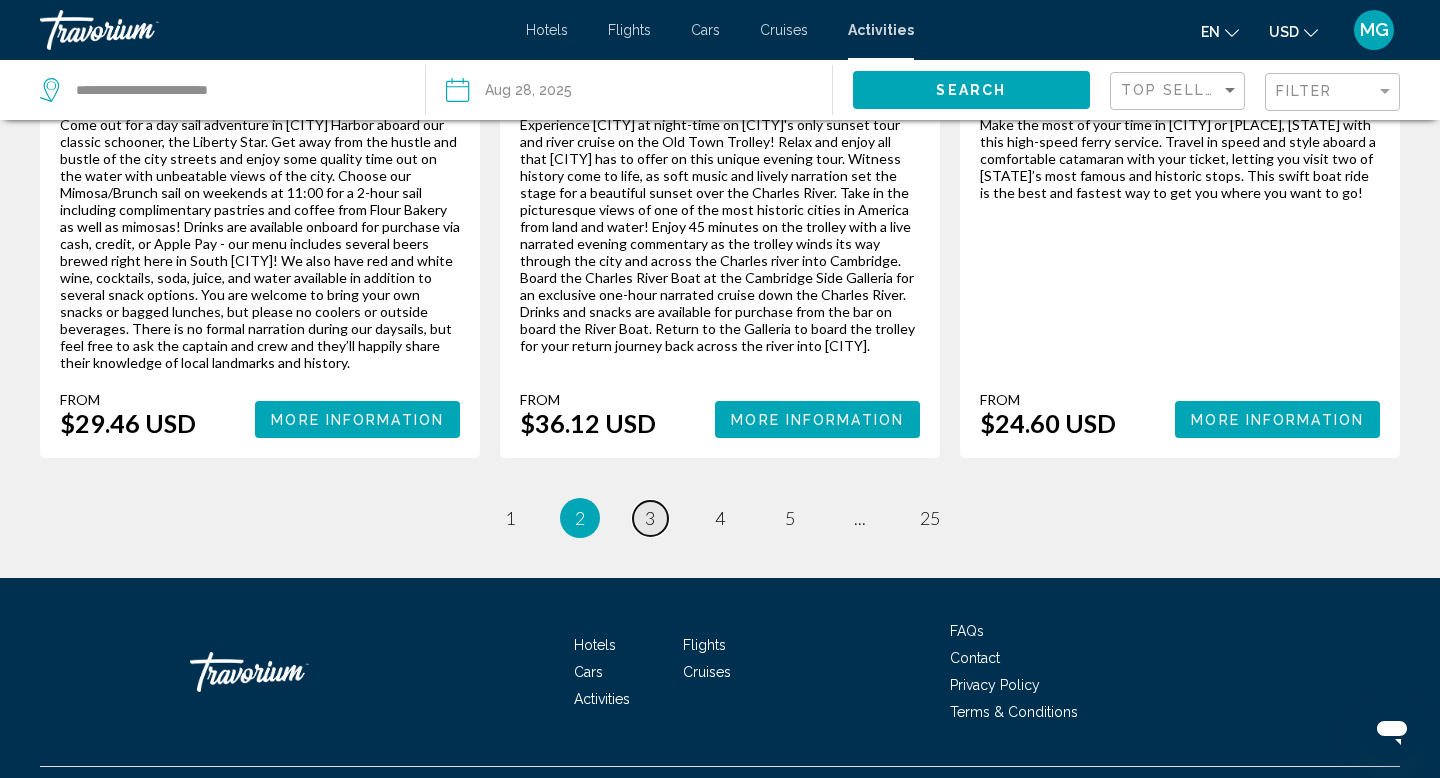 click on "3" at bounding box center [650, 518] 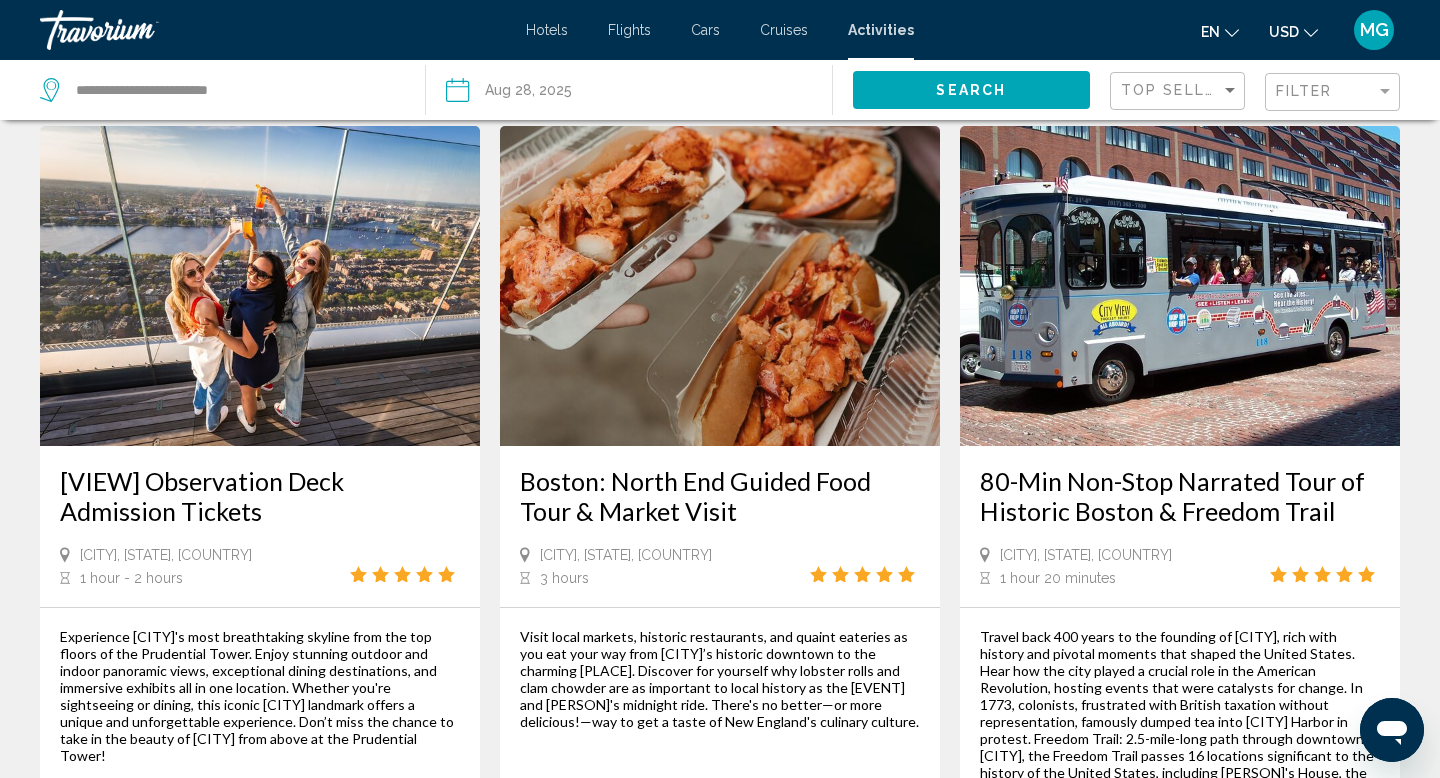scroll, scrollTop: 3222, scrollLeft: 0, axis: vertical 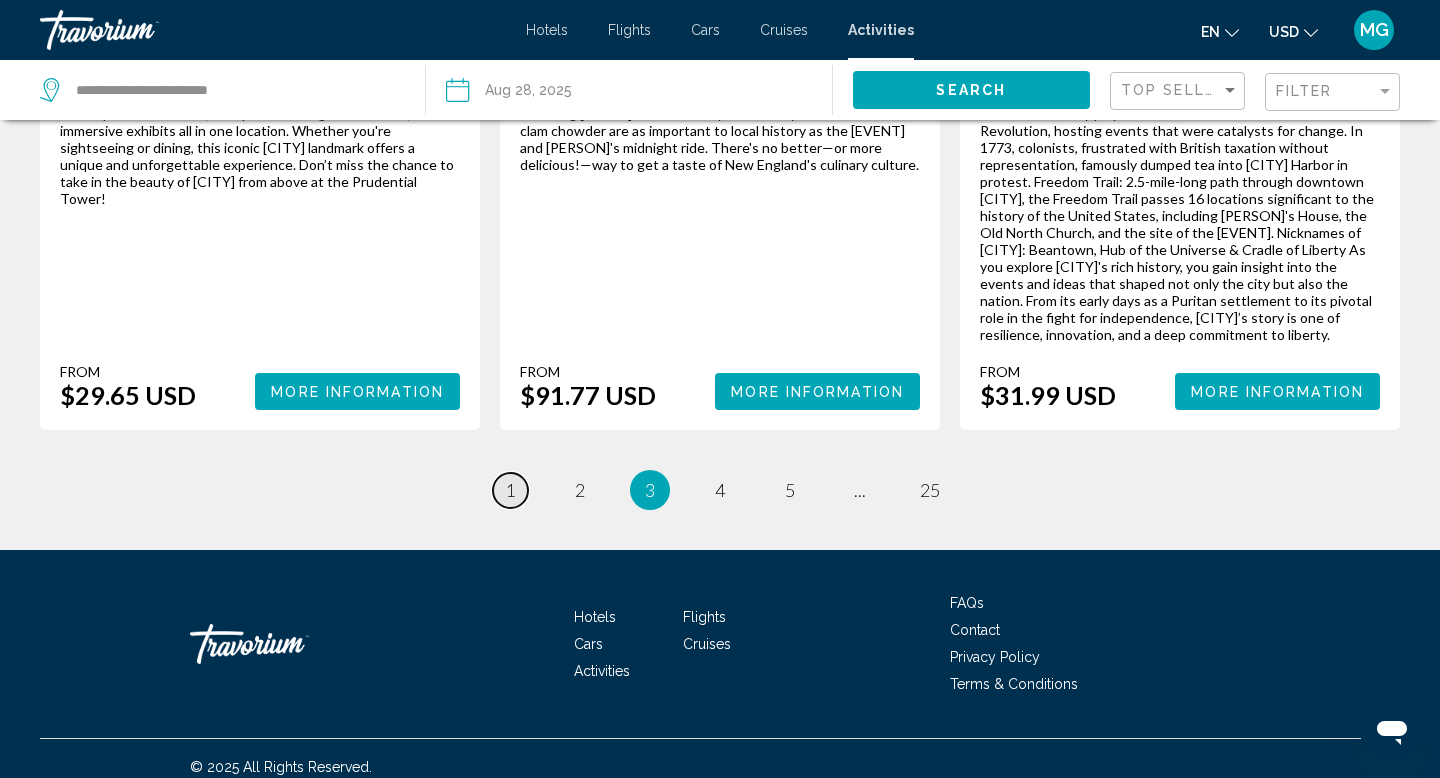 click on "page  1" at bounding box center [510, 490] 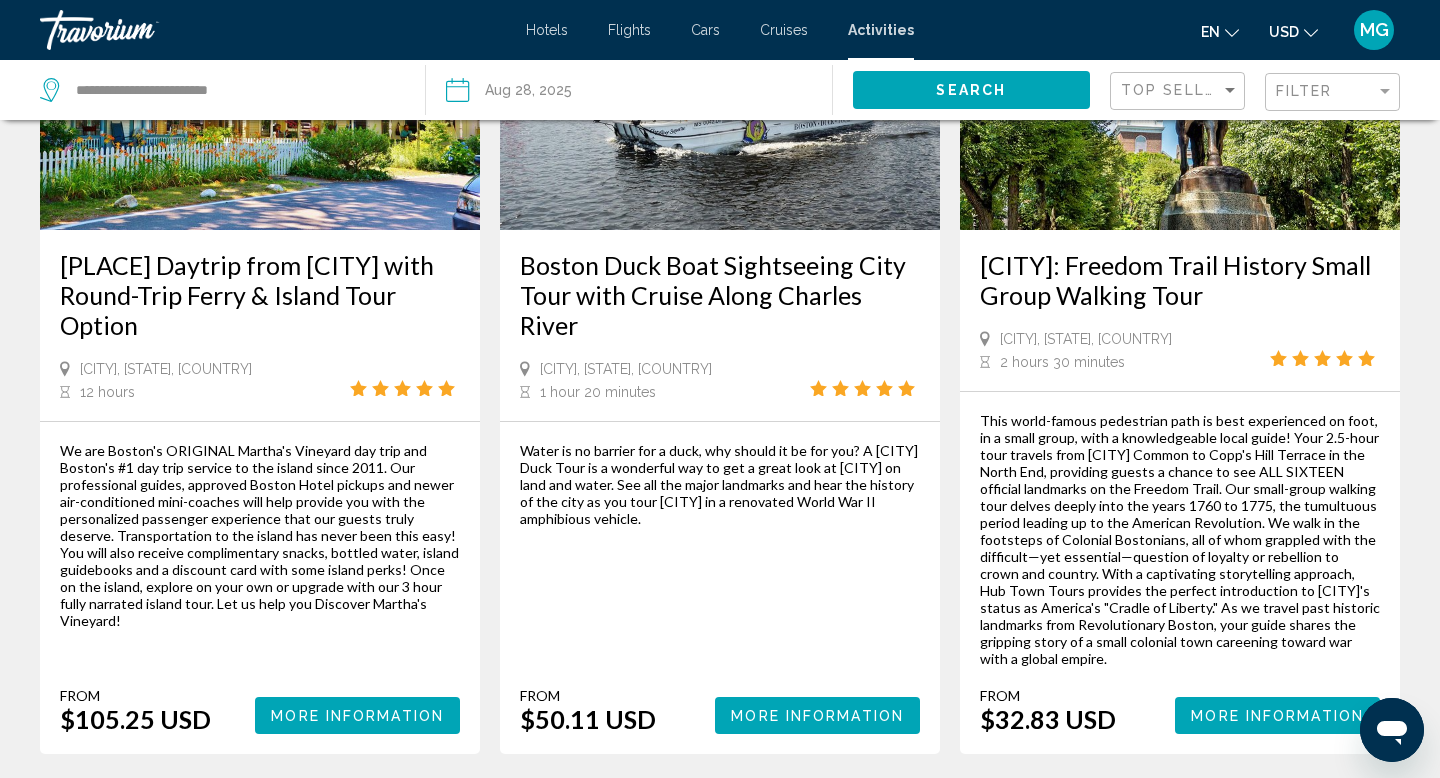 scroll, scrollTop: 0, scrollLeft: 0, axis: both 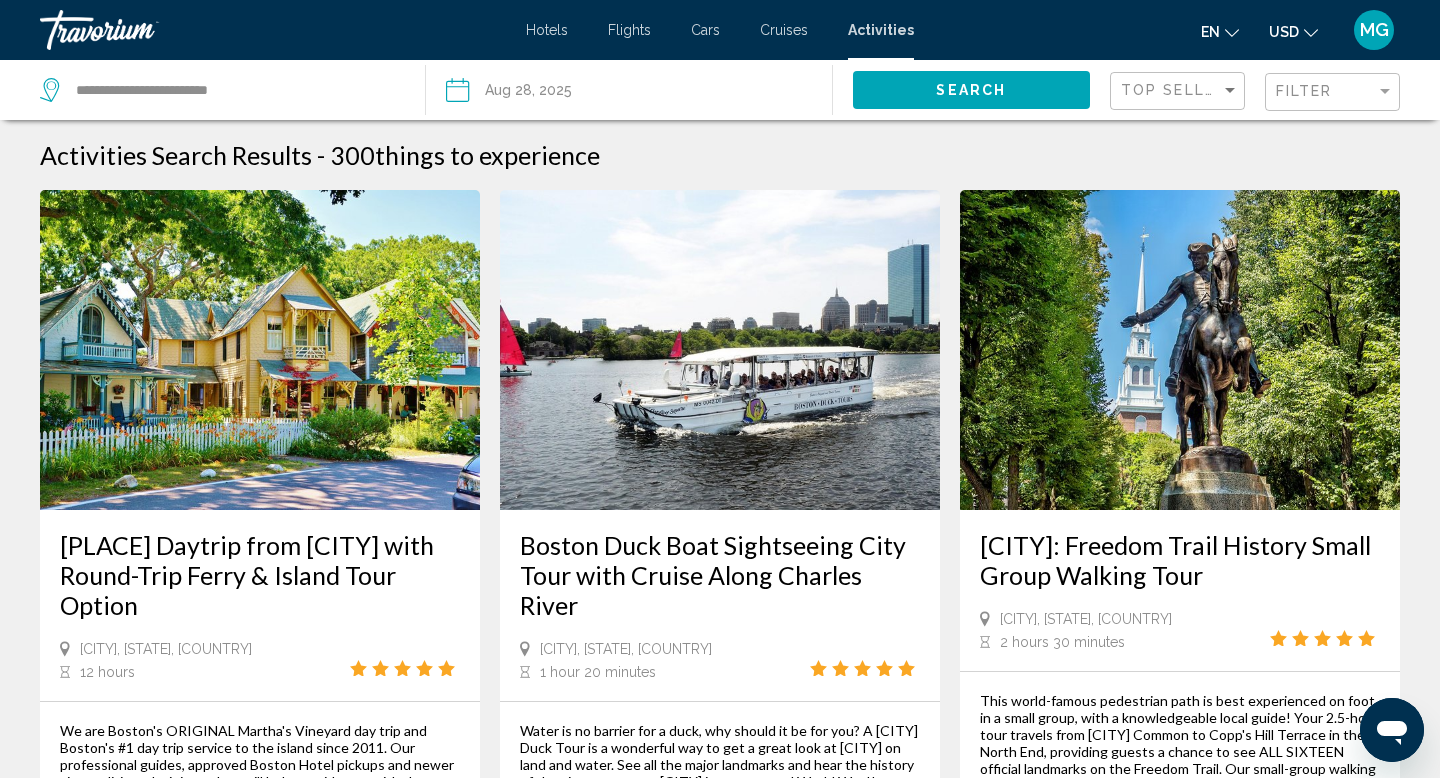 click on "**********" at bounding box center [541, 93] 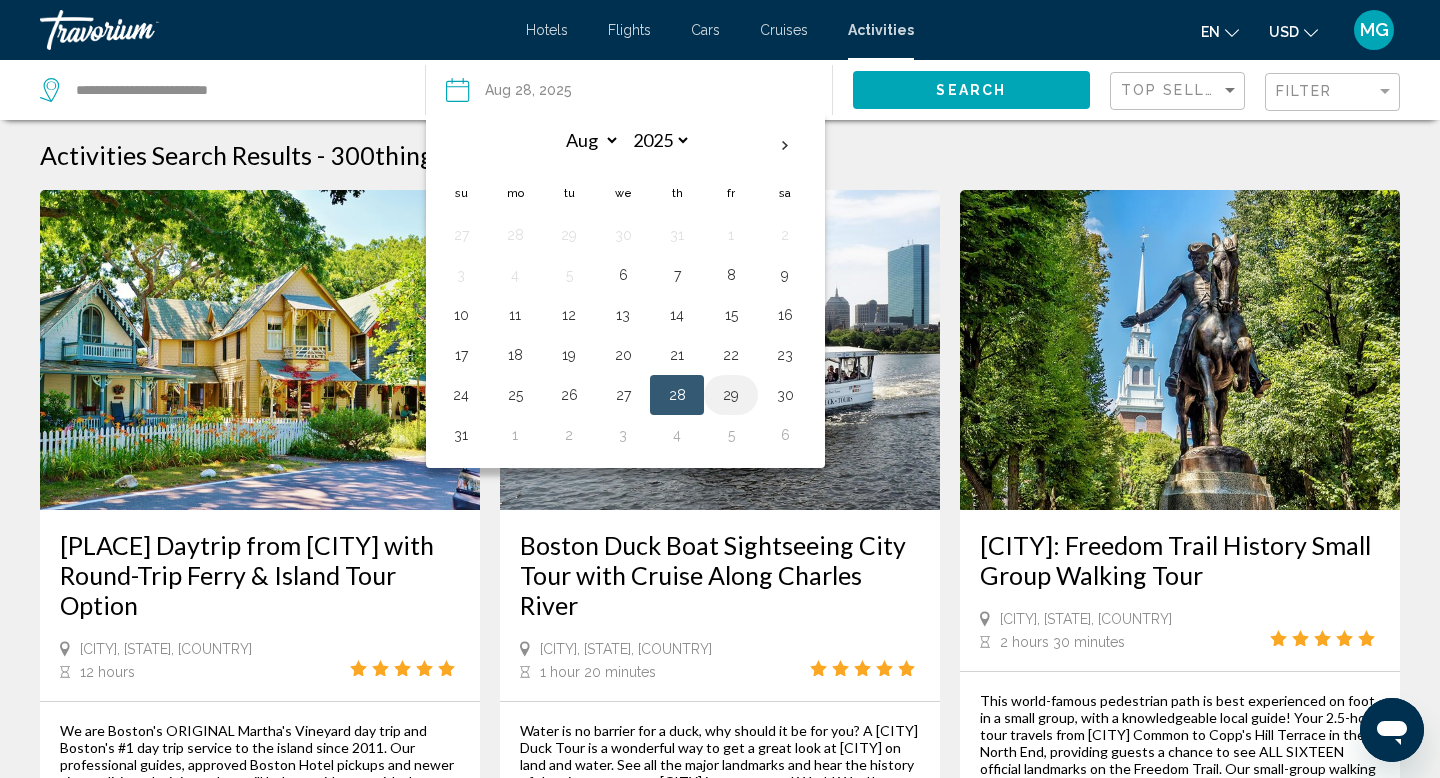click on "29" at bounding box center [731, 395] 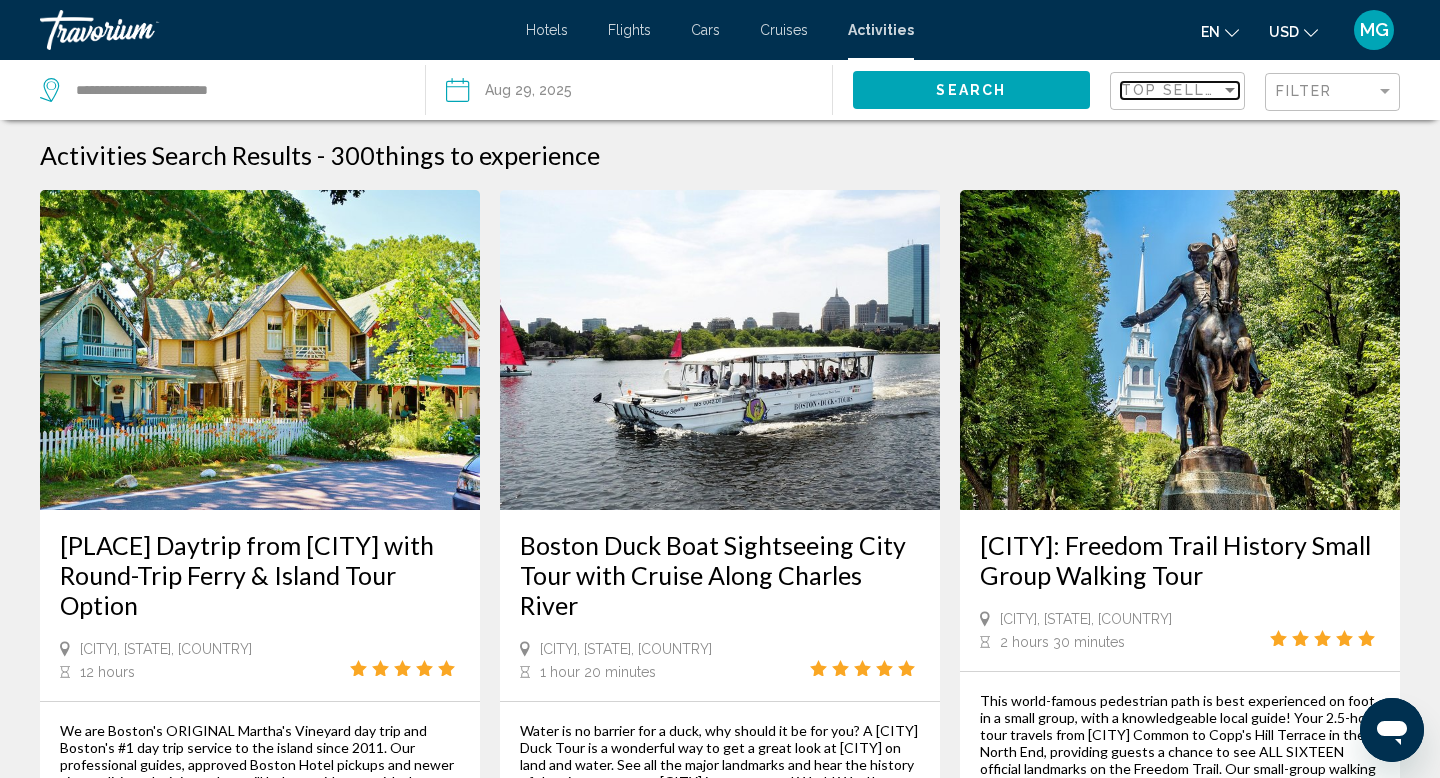 click at bounding box center (1230, 90) 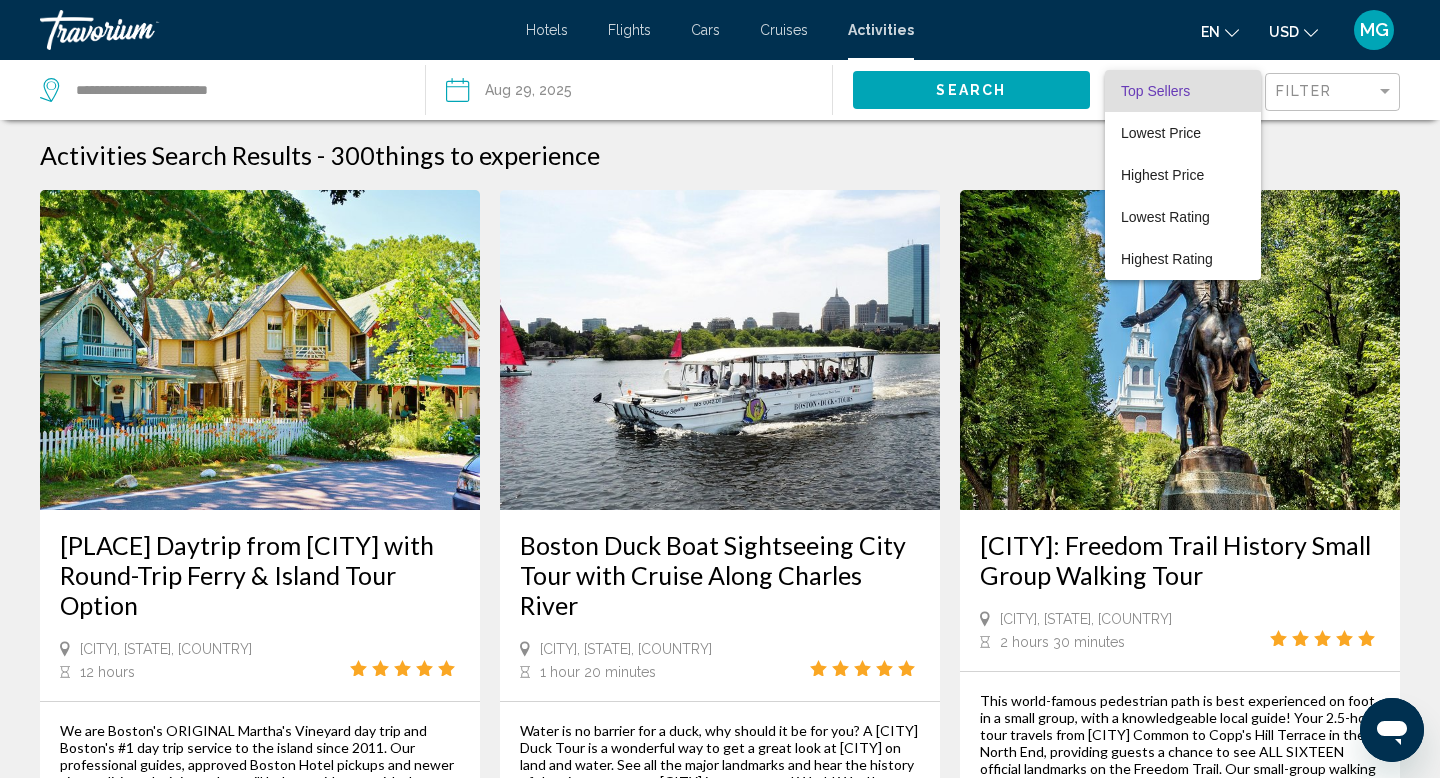click at bounding box center (720, 389) 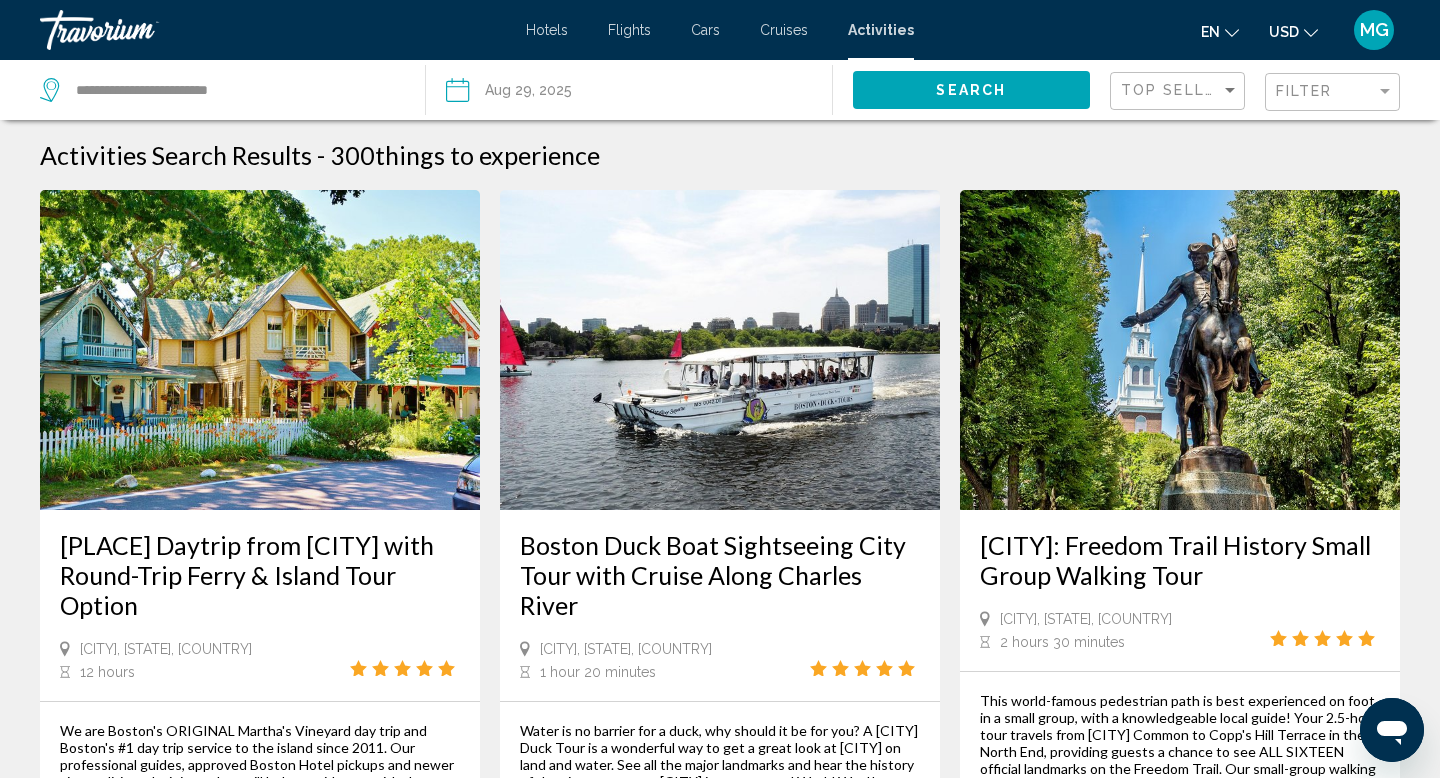 click on "Filter" 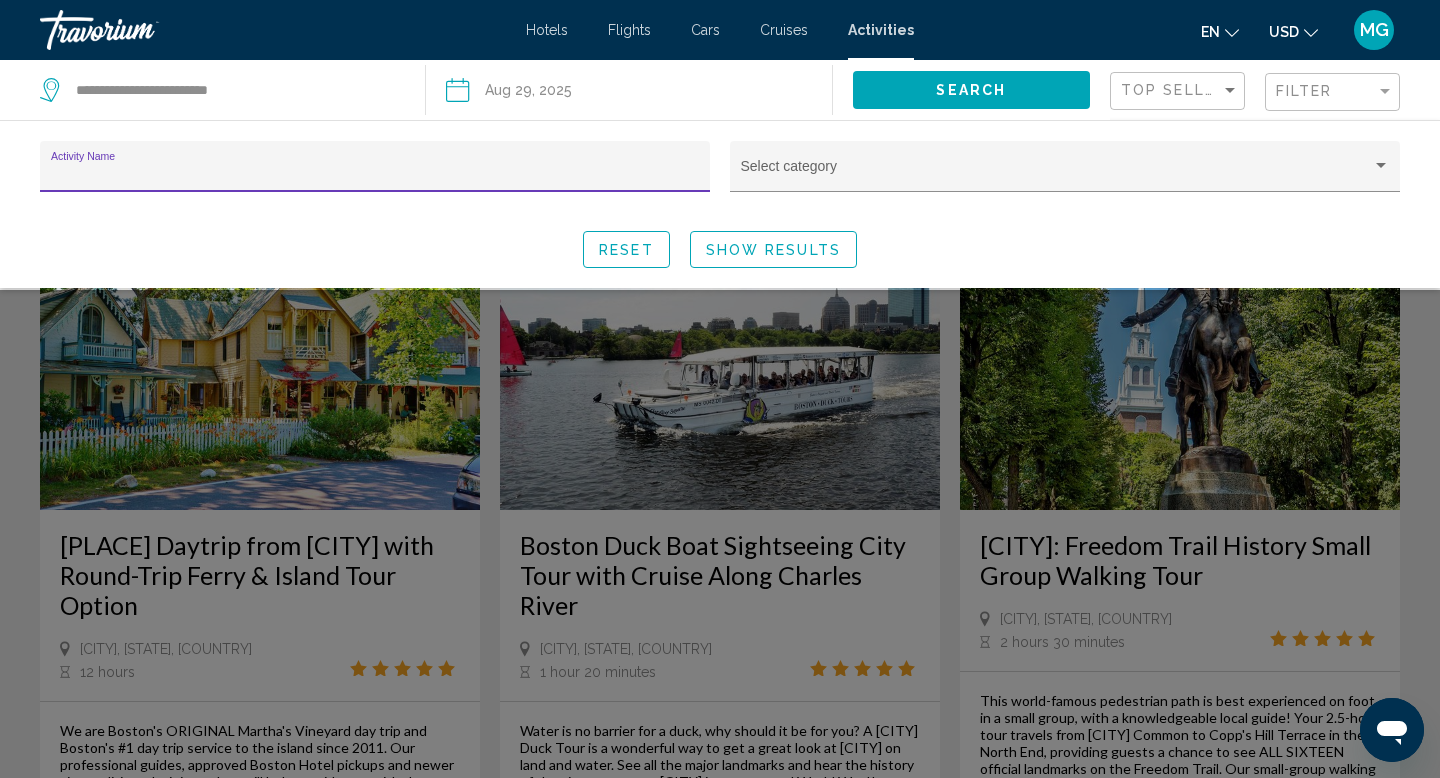 click on "Search" 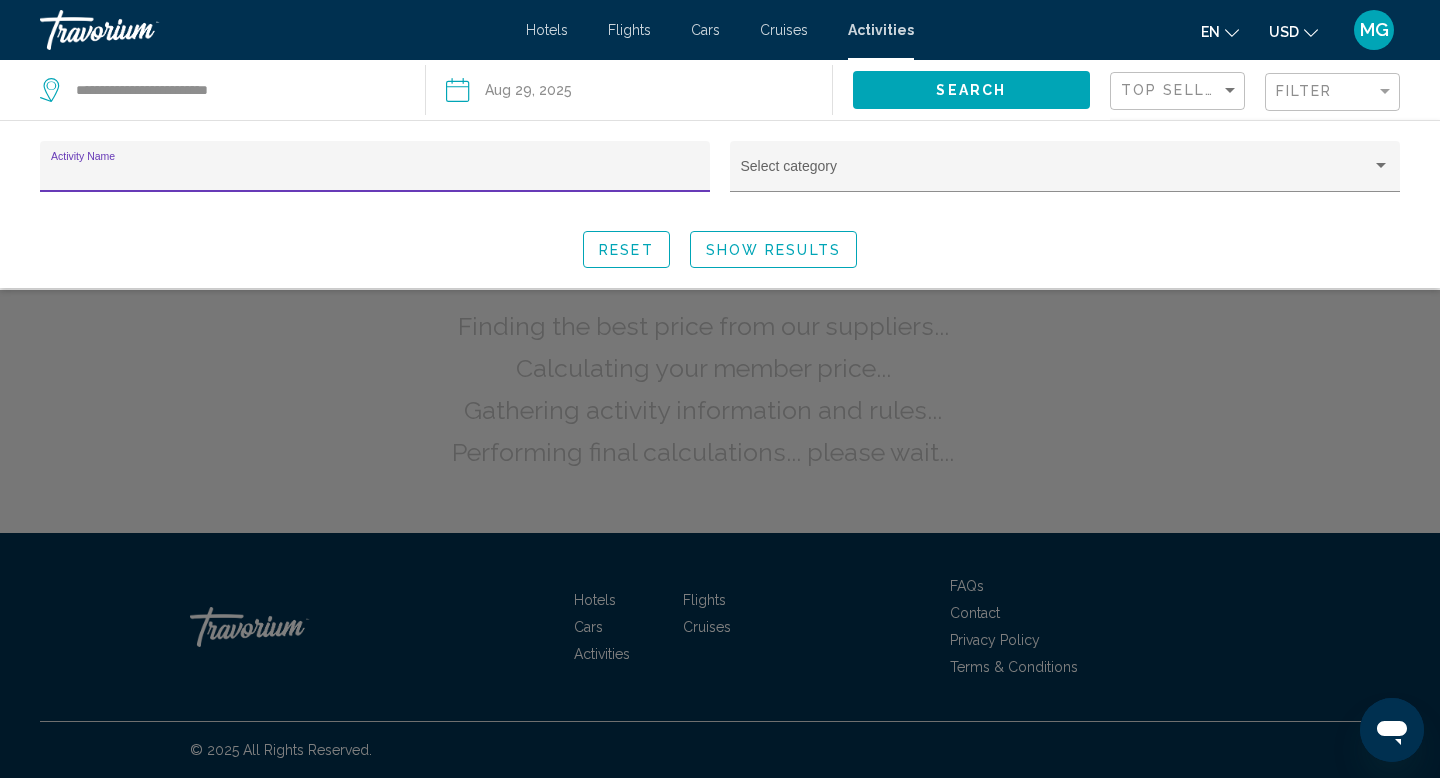 click on "Activity Name" at bounding box center [375, 174] 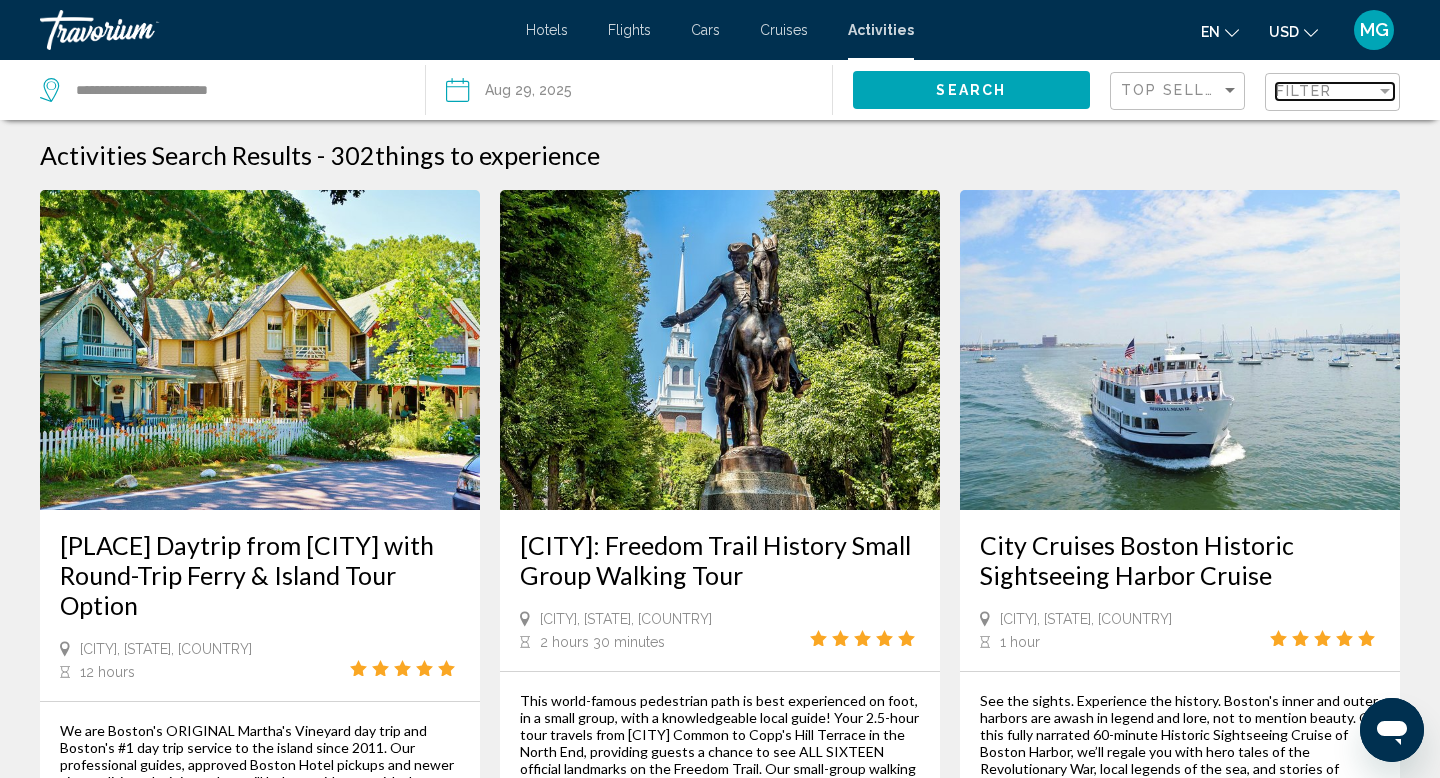 click on "Filter" at bounding box center (1304, 91) 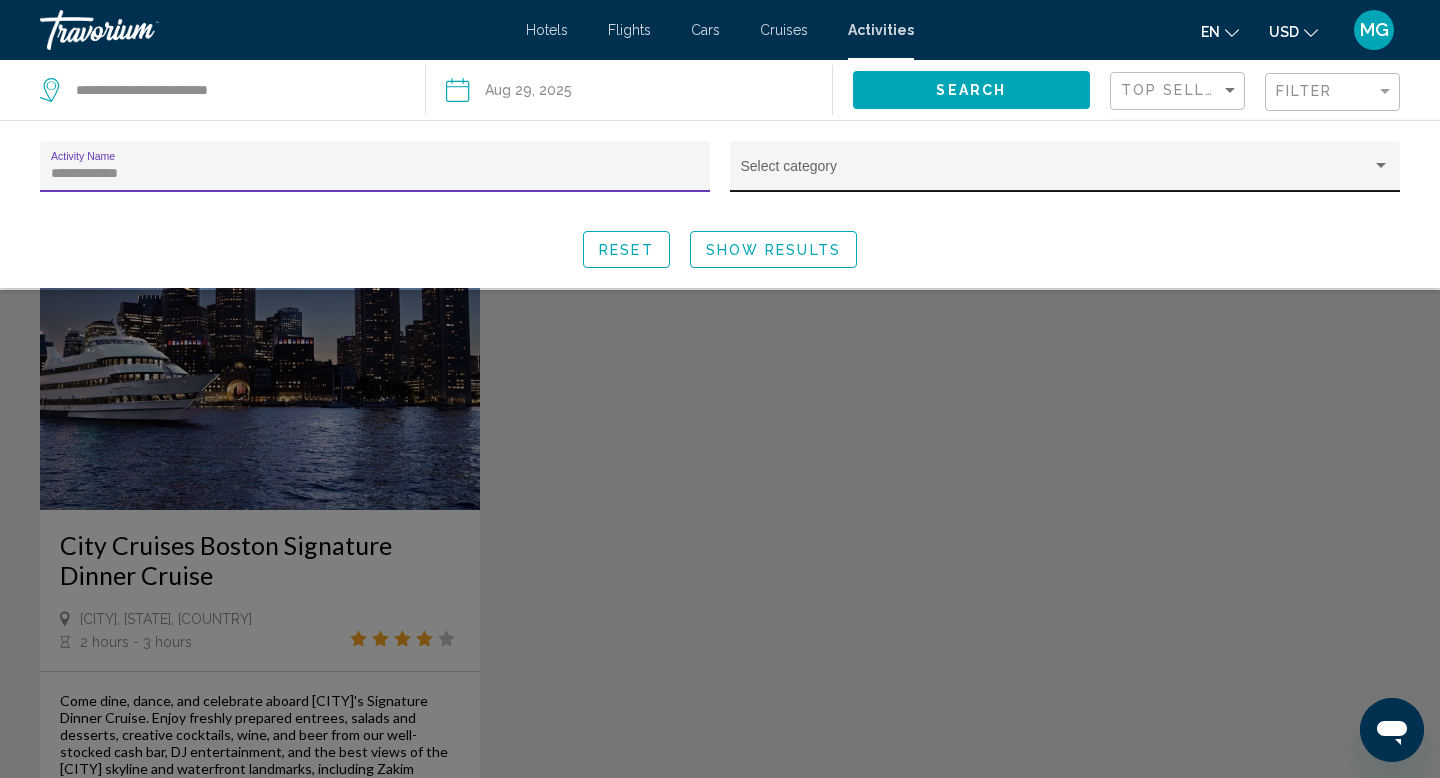 type on "**********" 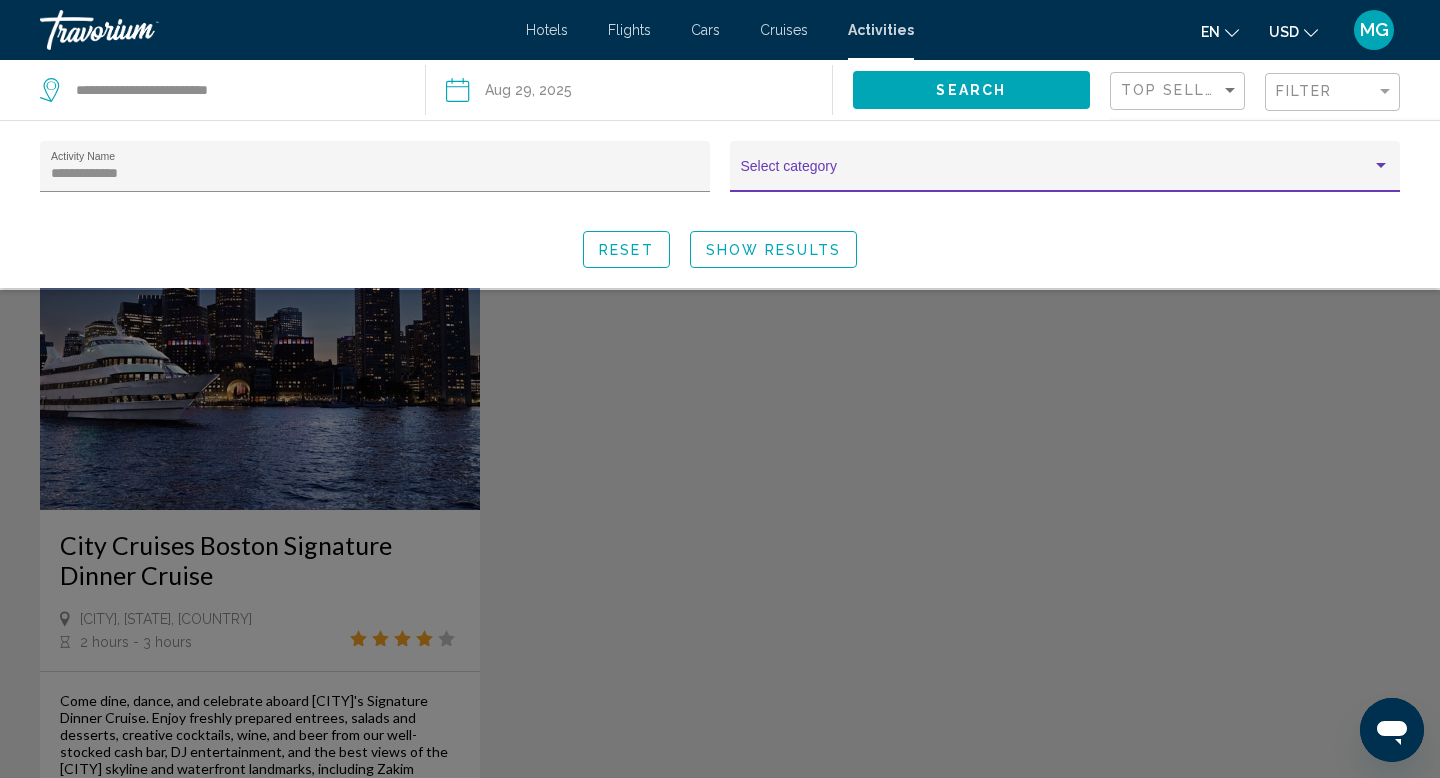 click at bounding box center [1056, 174] 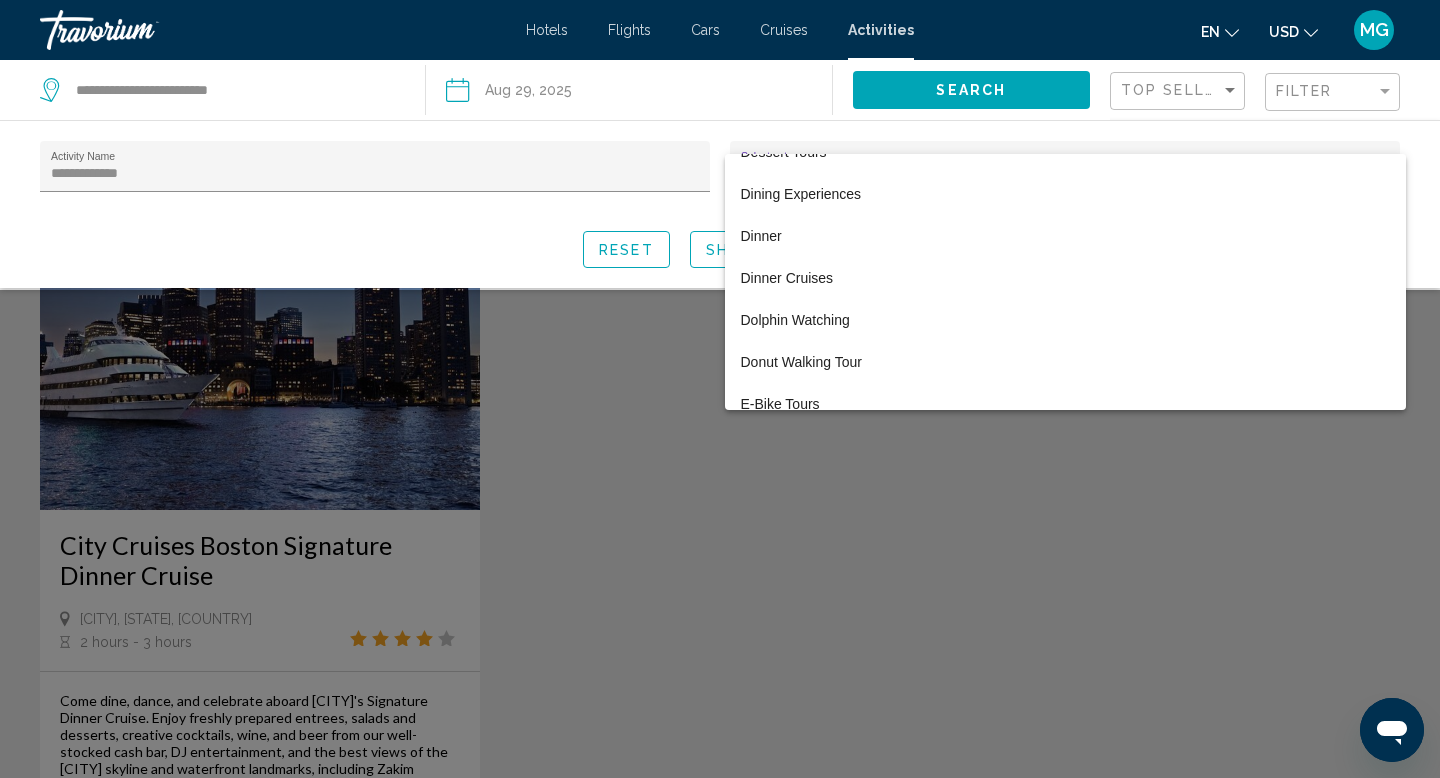scroll, scrollTop: 1410, scrollLeft: 0, axis: vertical 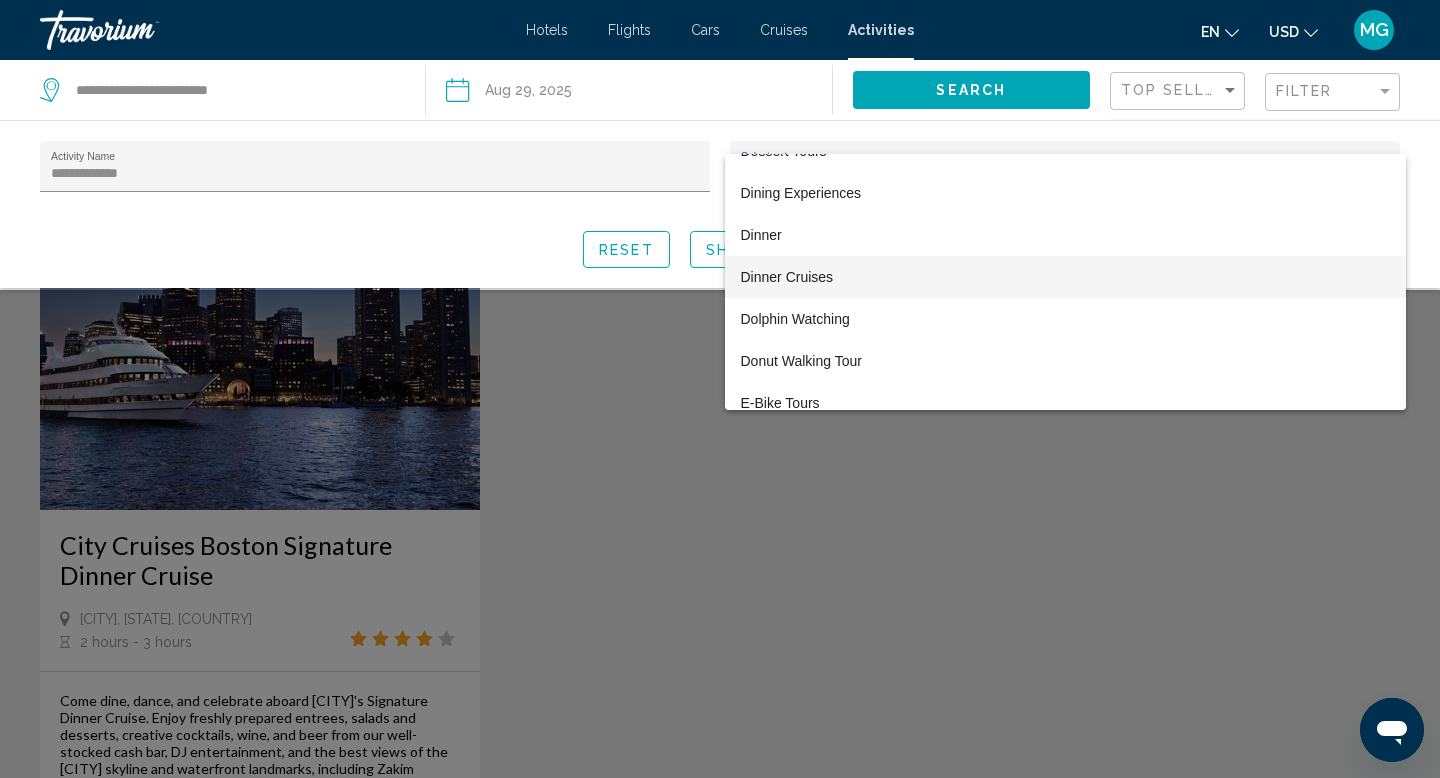 click on "Dinner Cruises" at bounding box center (1065, 277) 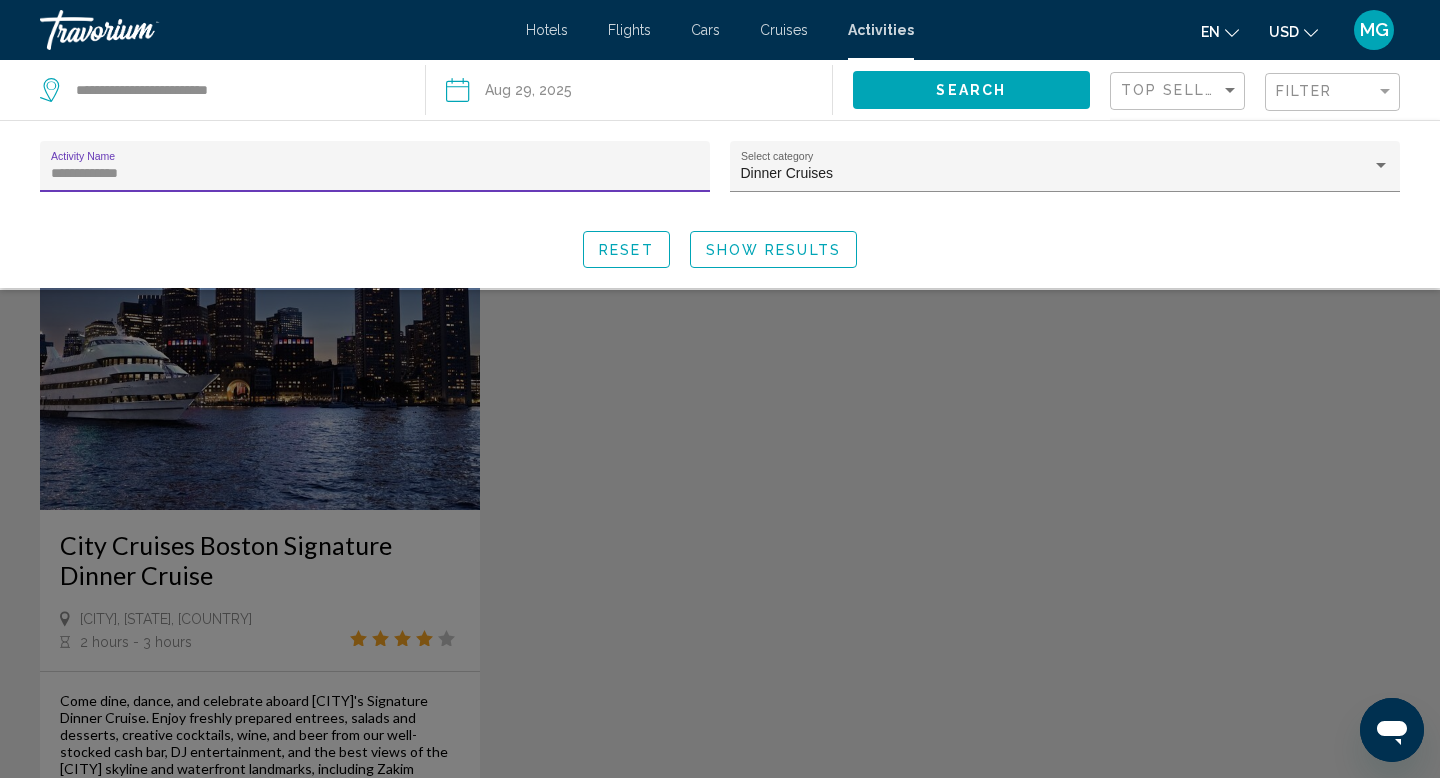 drag, startPoint x: 139, startPoint y: 177, endPoint x: 37, endPoint y: 178, distance: 102.0049 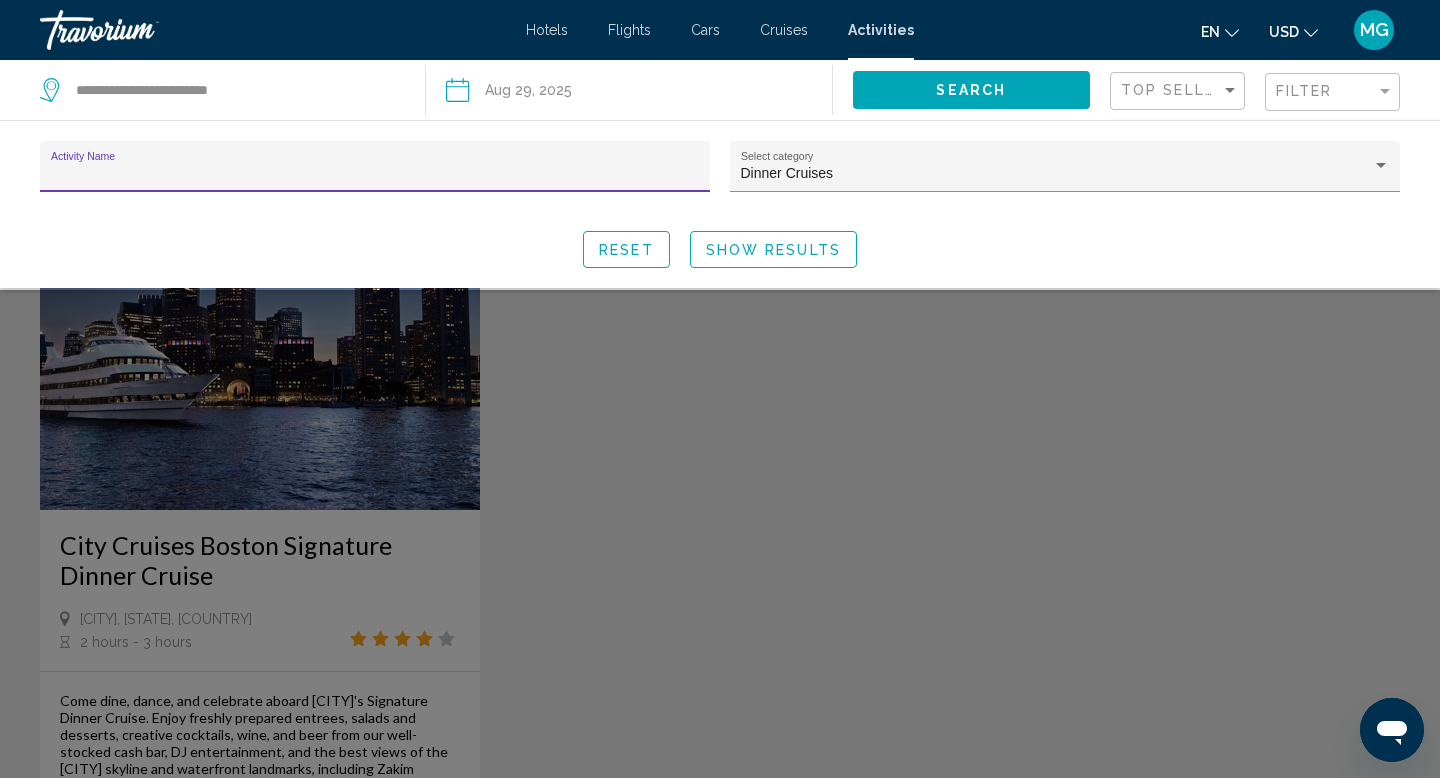 type 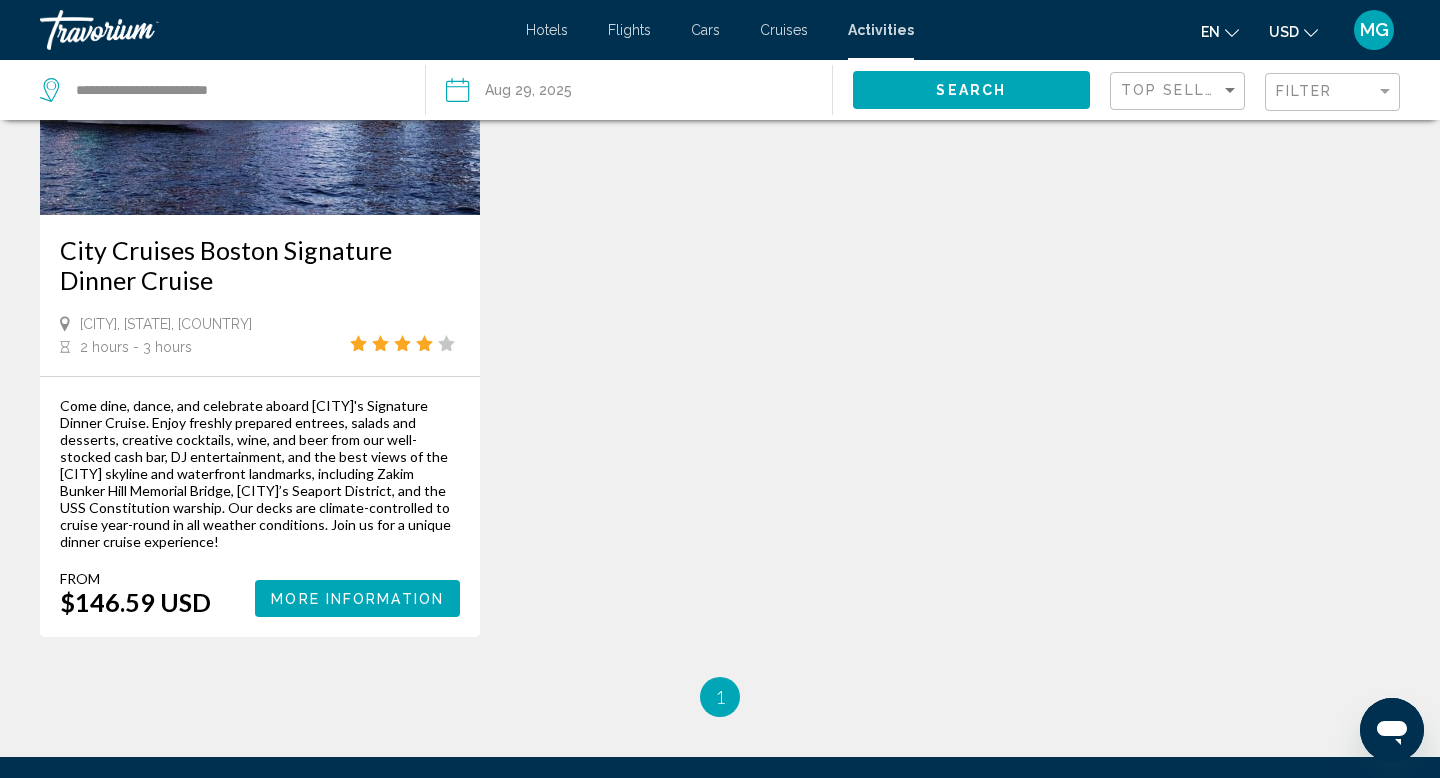 scroll, scrollTop: 282, scrollLeft: 0, axis: vertical 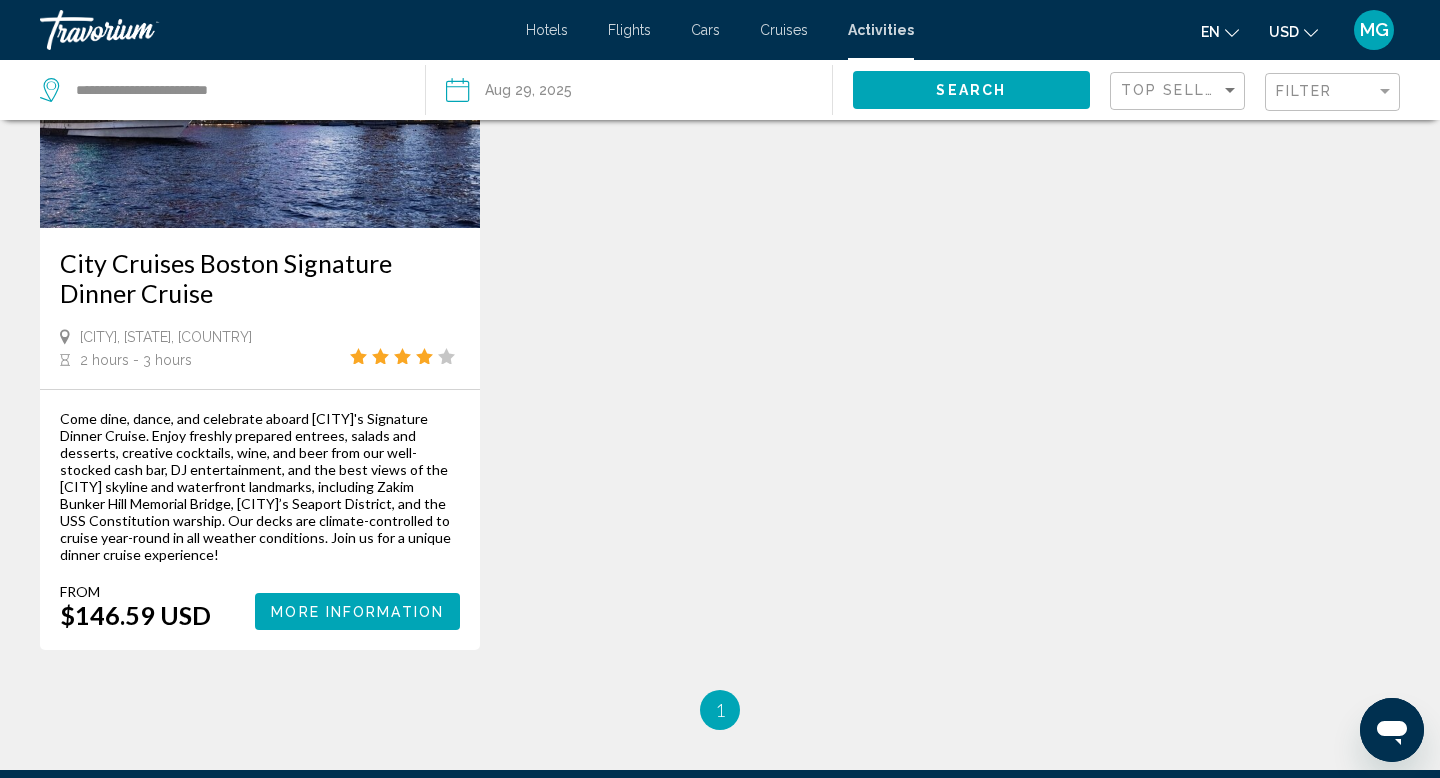 click on "More Information" at bounding box center [357, 612] 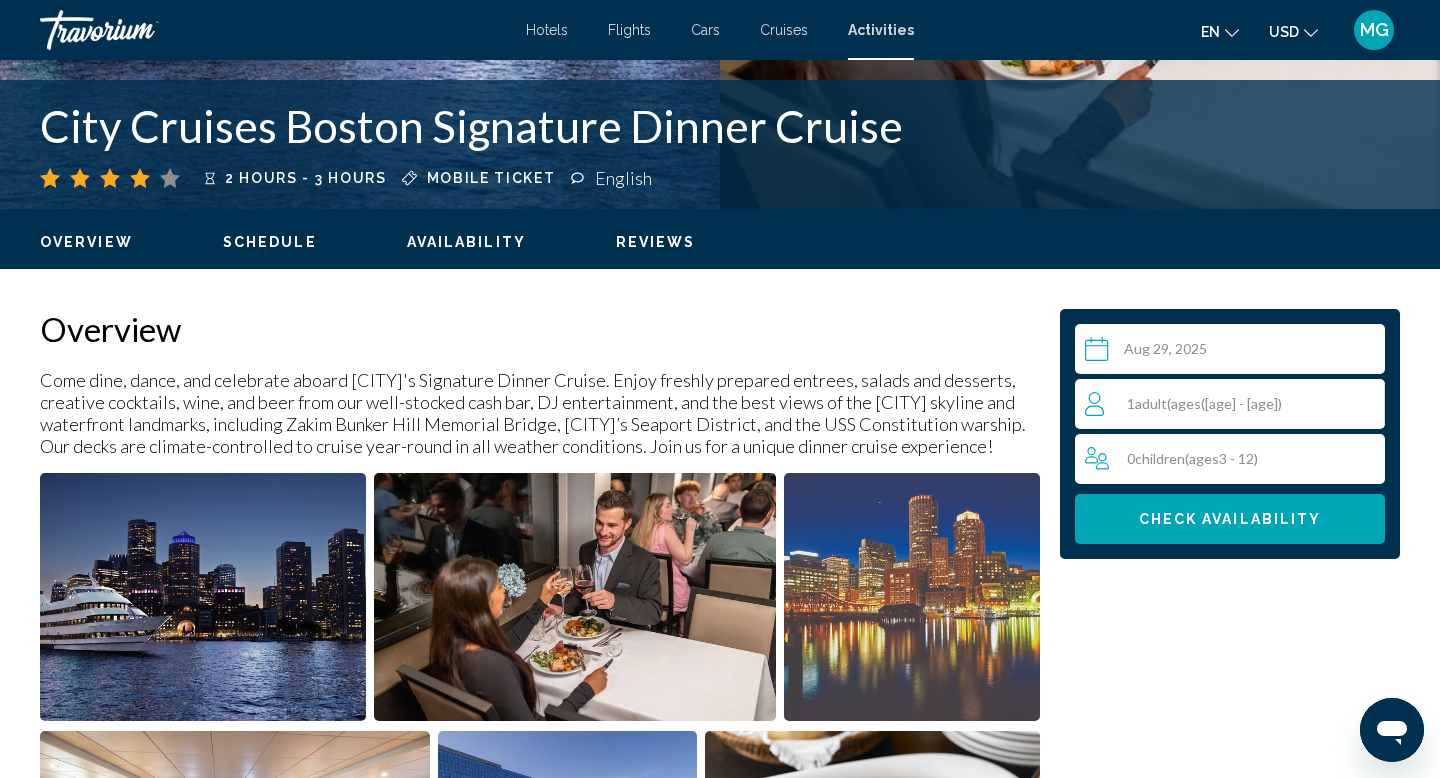 scroll, scrollTop: 436, scrollLeft: 0, axis: vertical 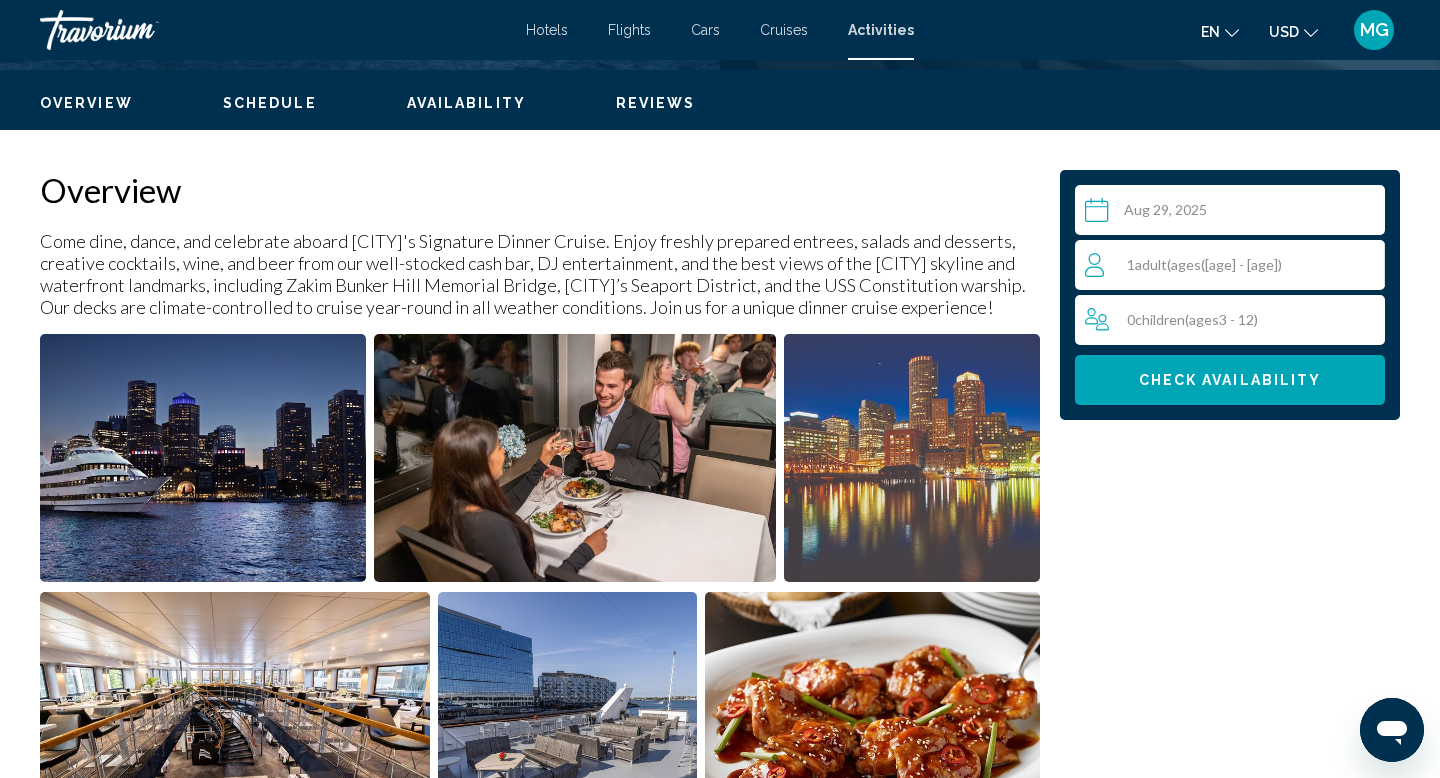 click on "Adult" at bounding box center [1151, 264] 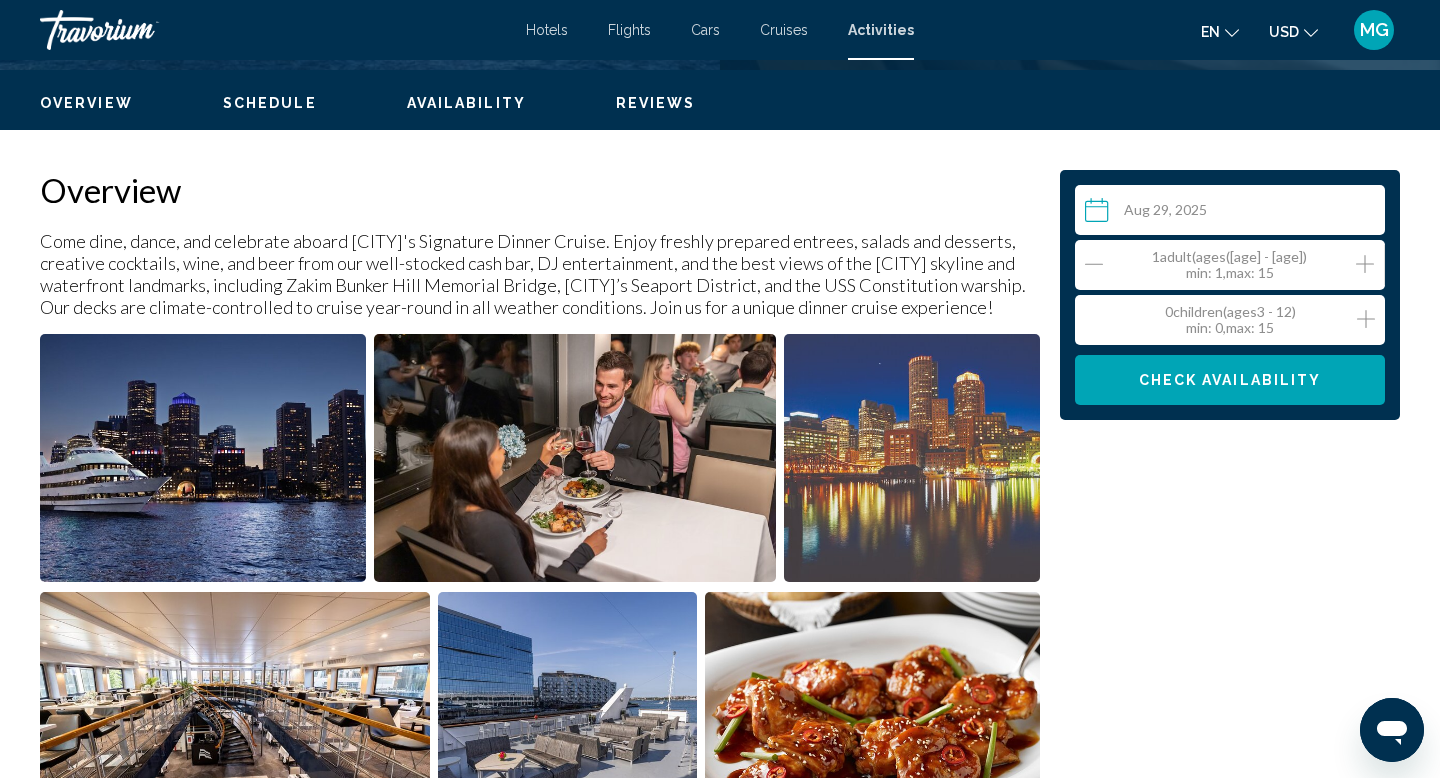click 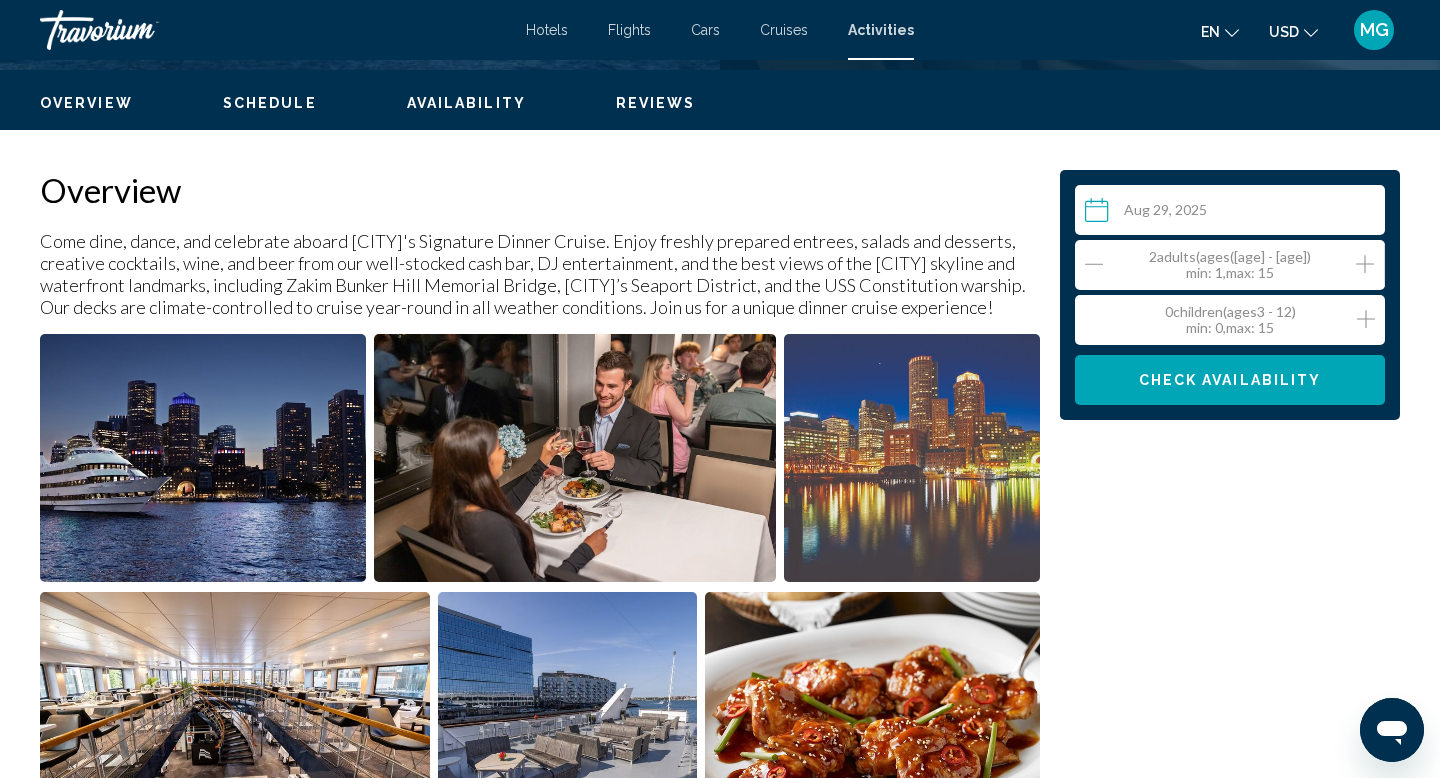 click 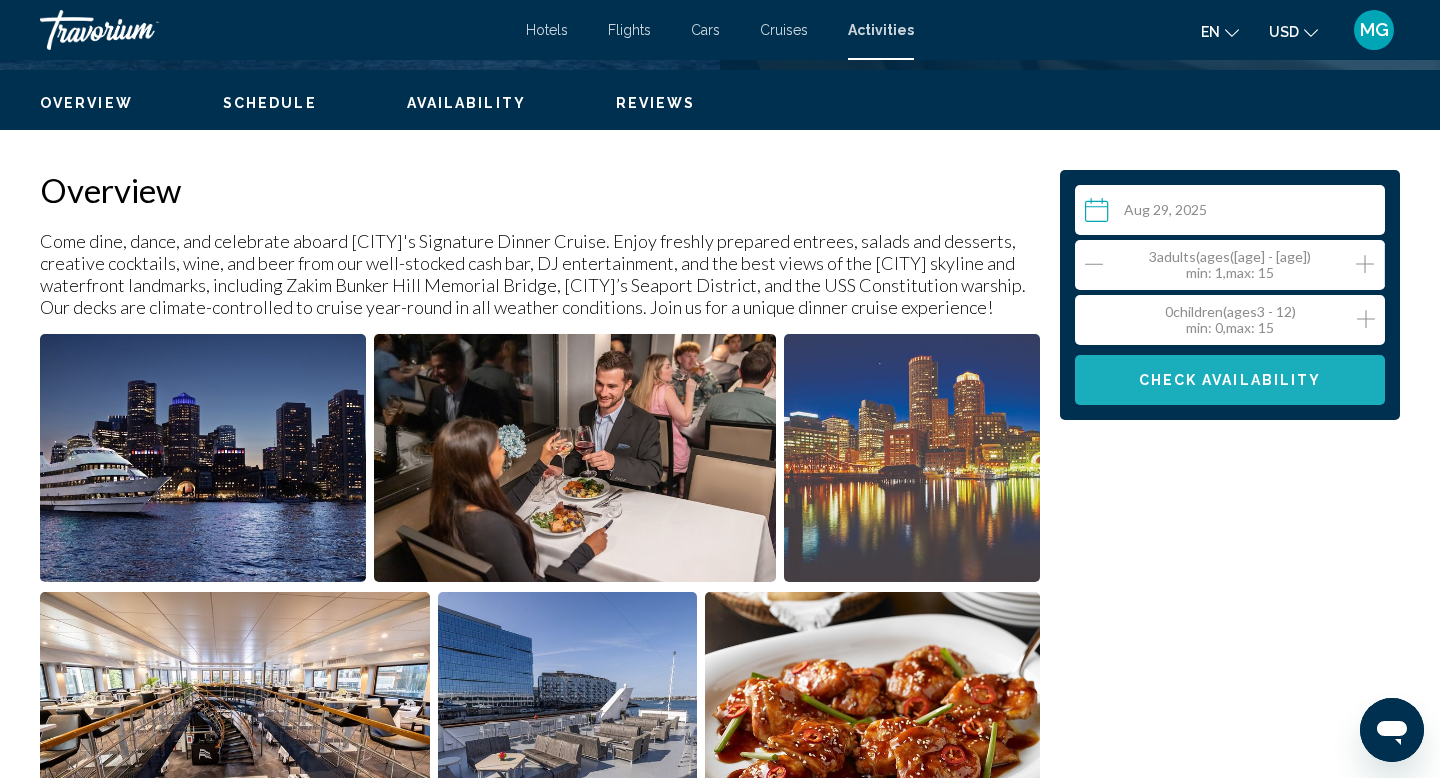 click on "Check Availability" at bounding box center [1230, 381] 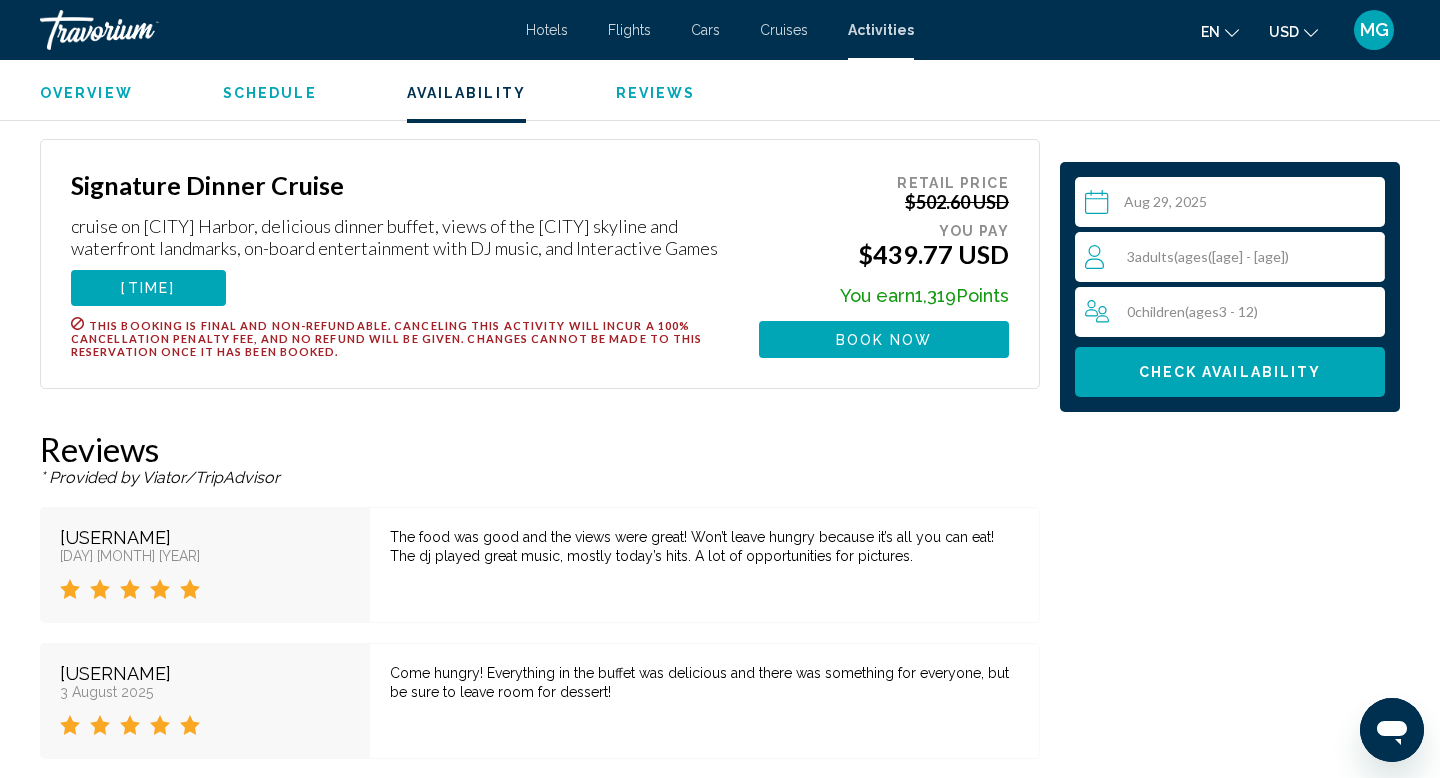 scroll, scrollTop: 3252, scrollLeft: 0, axis: vertical 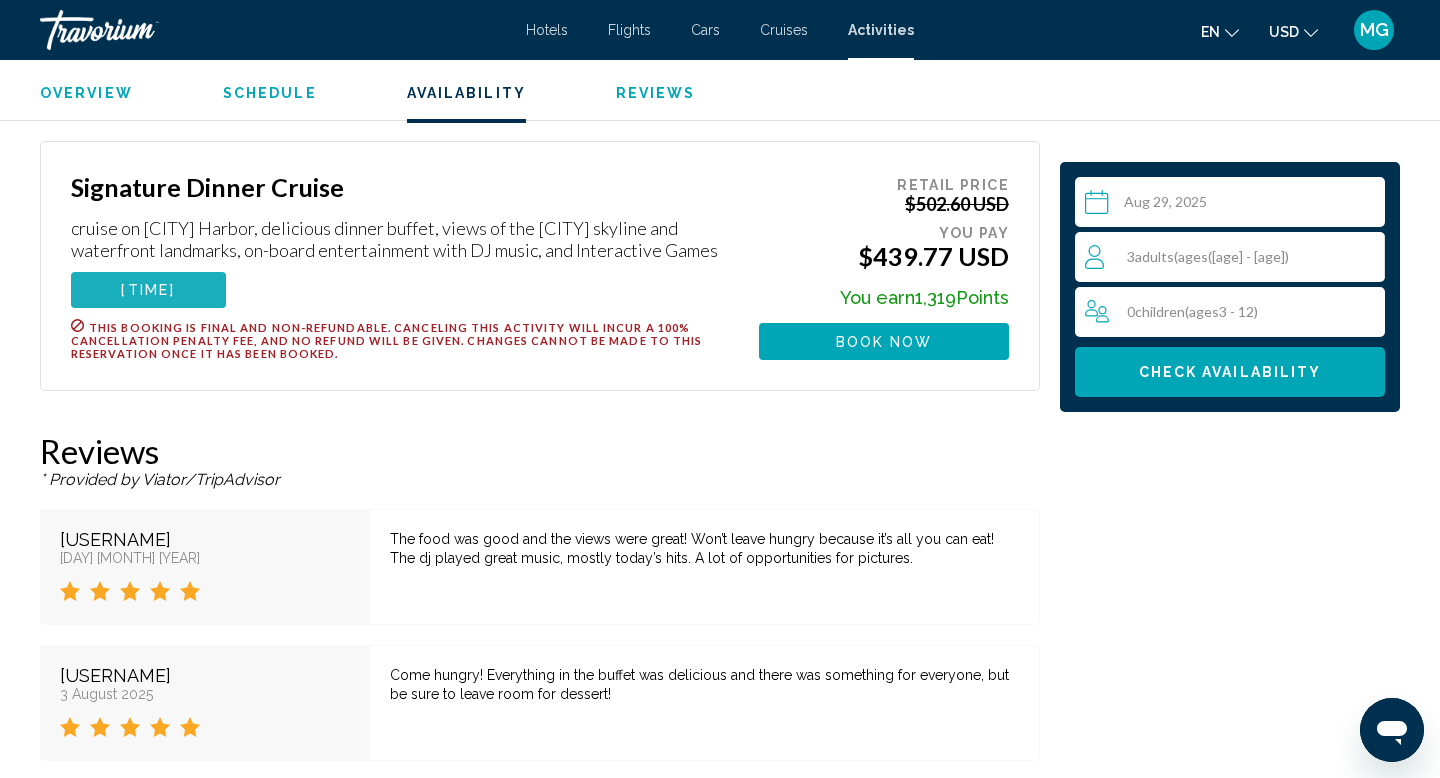 click on "[TIME]" at bounding box center [148, 290] 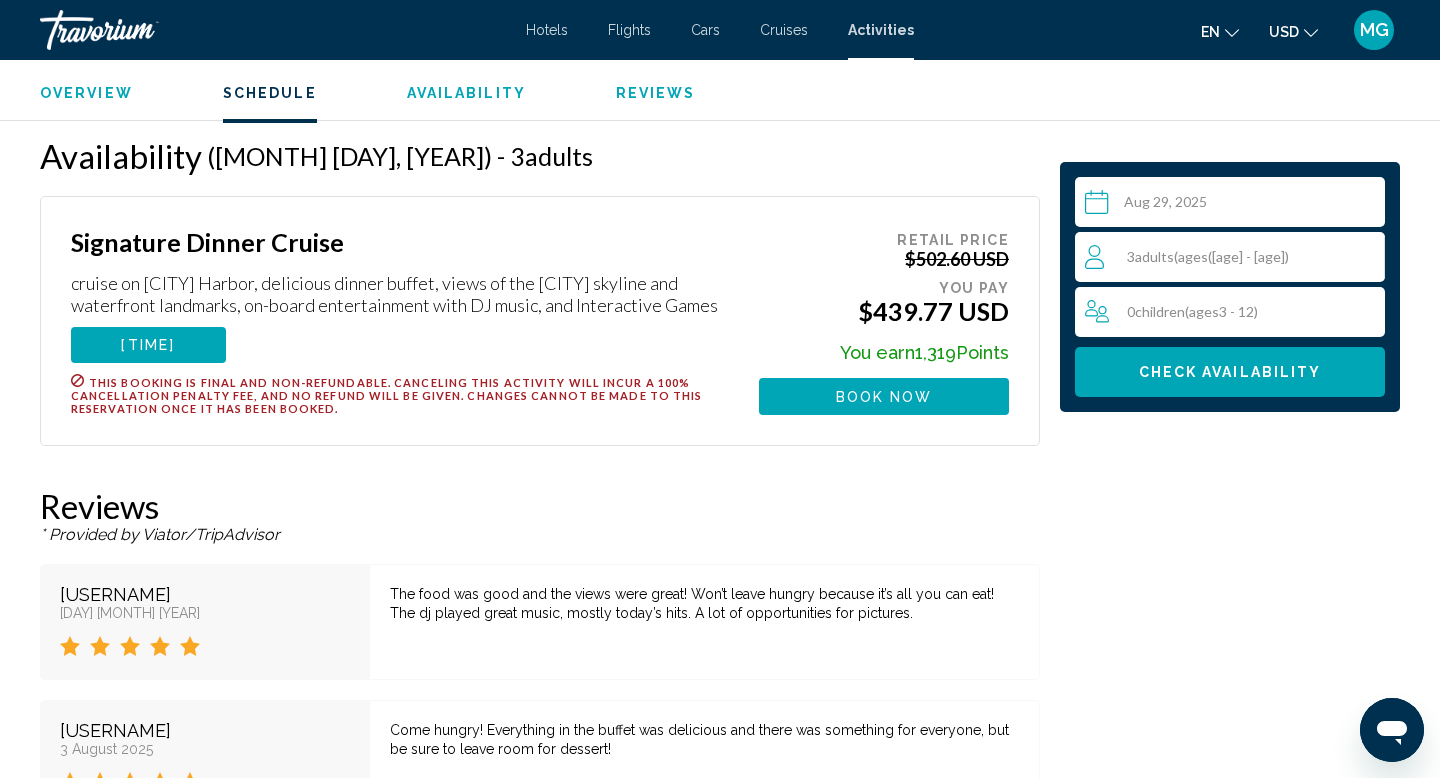 scroll, scrollTop: 3177, scrollLeft: 0, axis: vertical 